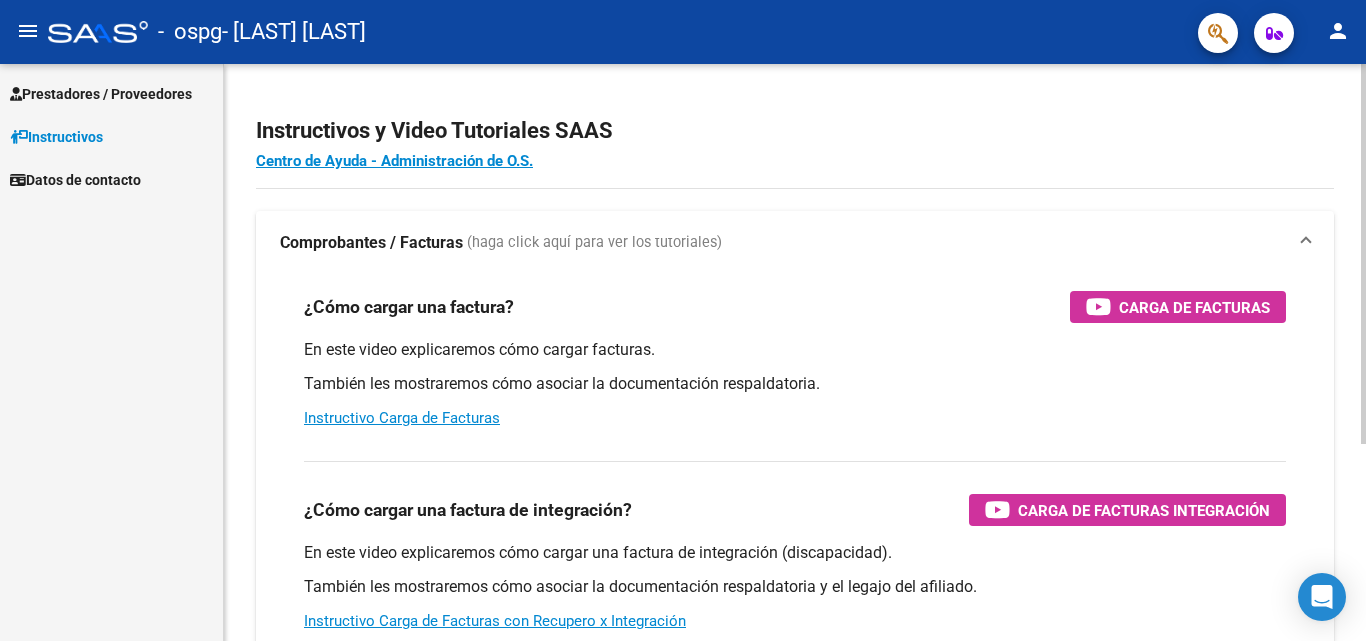 scroll, scrollTop: 0, scrollLeft: 0, axis: both 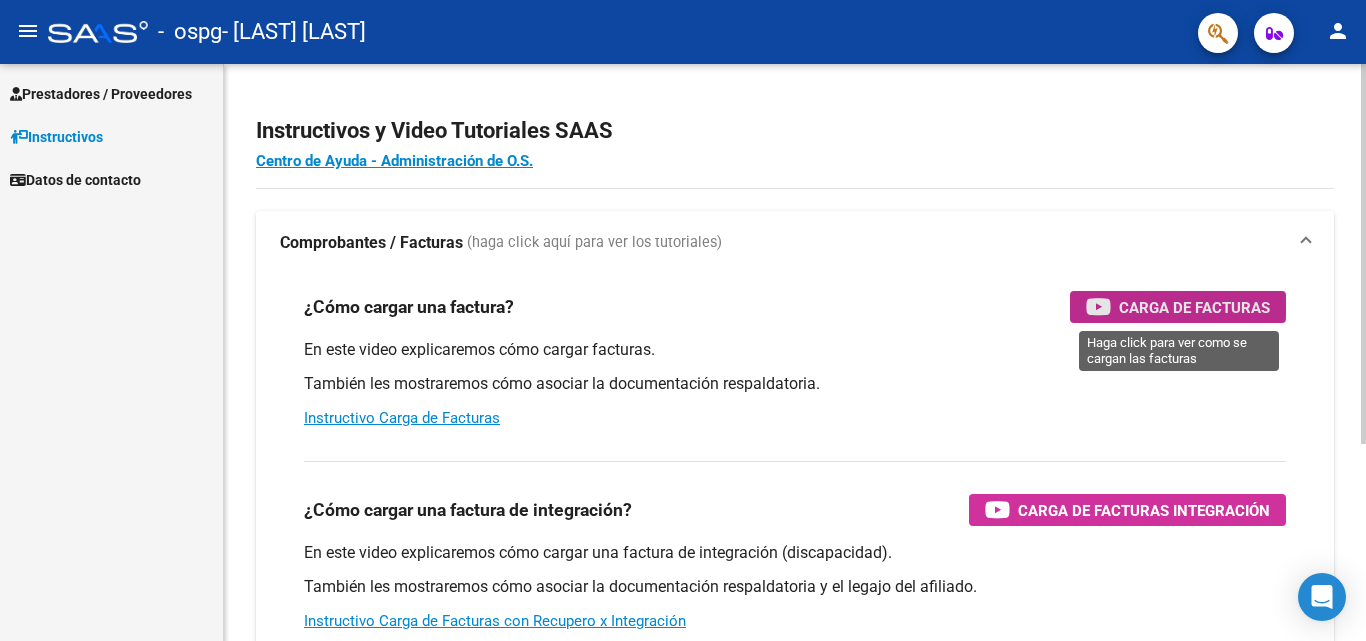 click on "Carga de Facturas" at bounding box center (1194, 307) 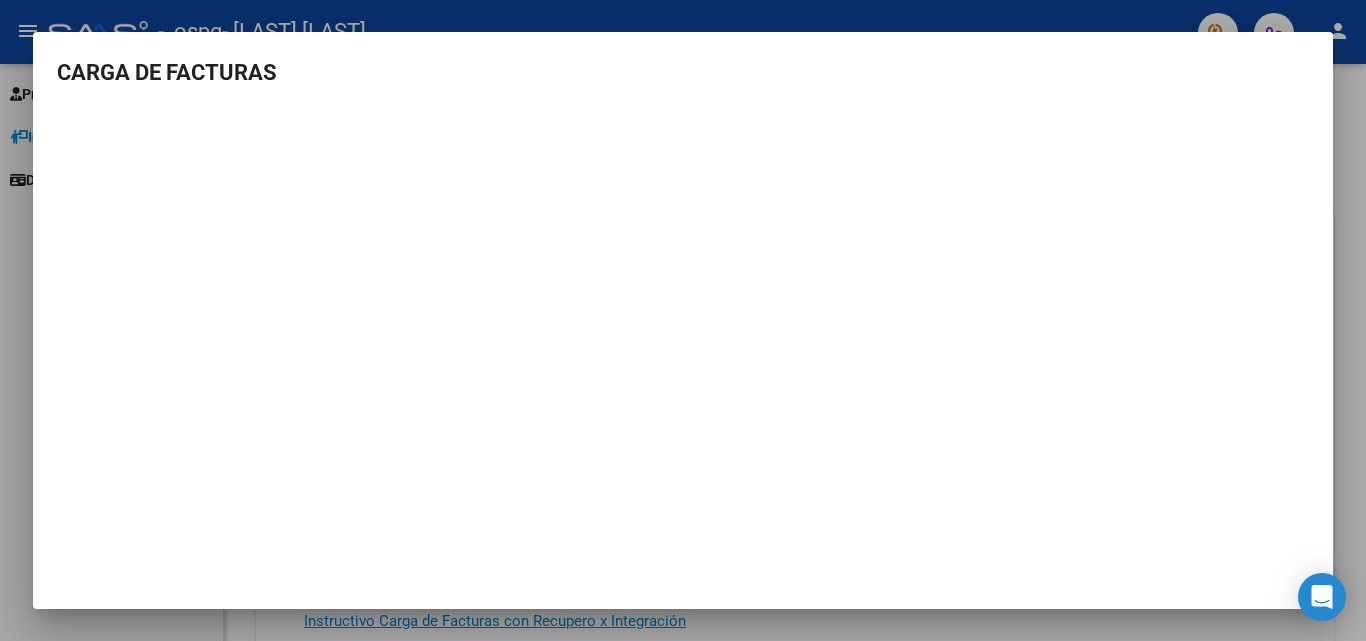 click at bounding box center [683, 320] 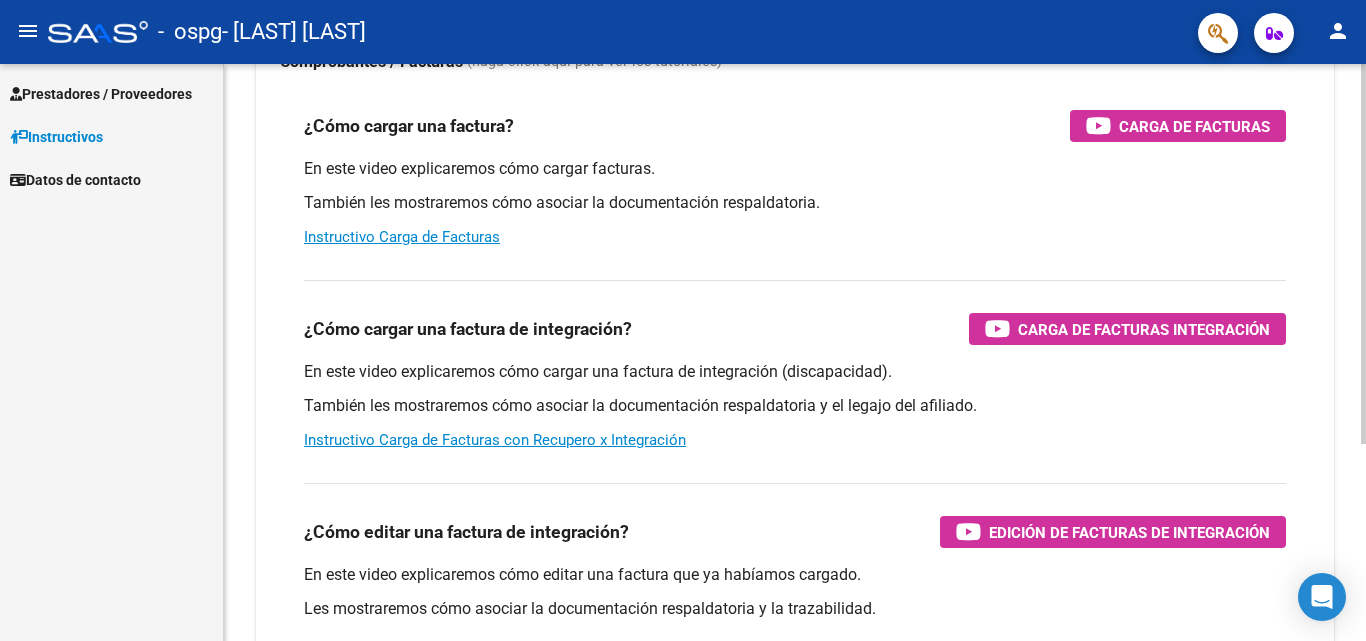 scroll, scrollTop: 300, scrollLeft: 0, axis: vertical 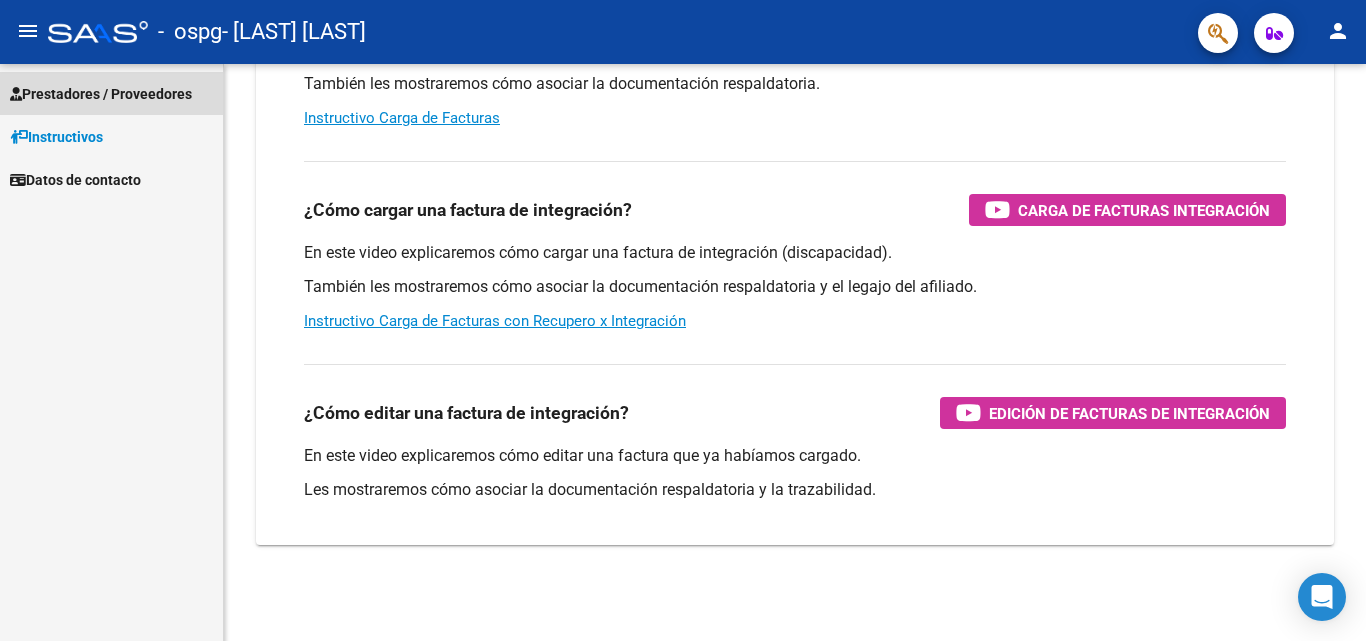 click on "Prestadores / Proveedores" at bounding box center (101, 94) 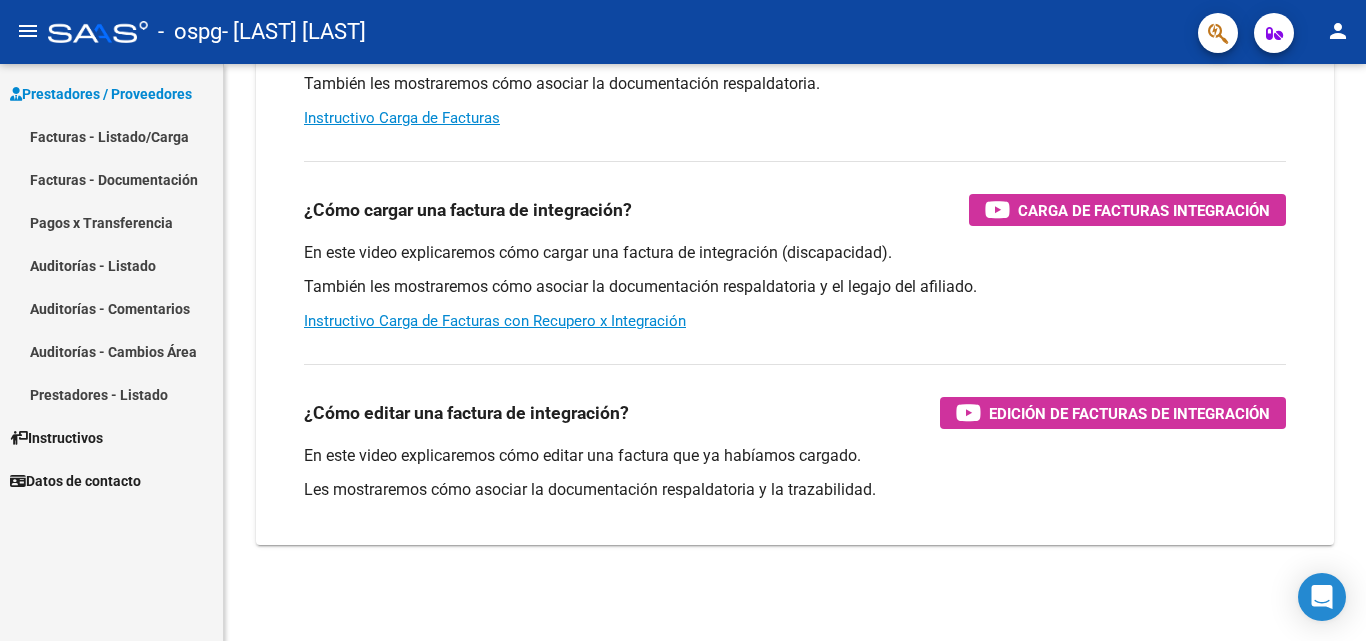 click on "Facturas - Listado/Carga" at bounding box center [111, 136] 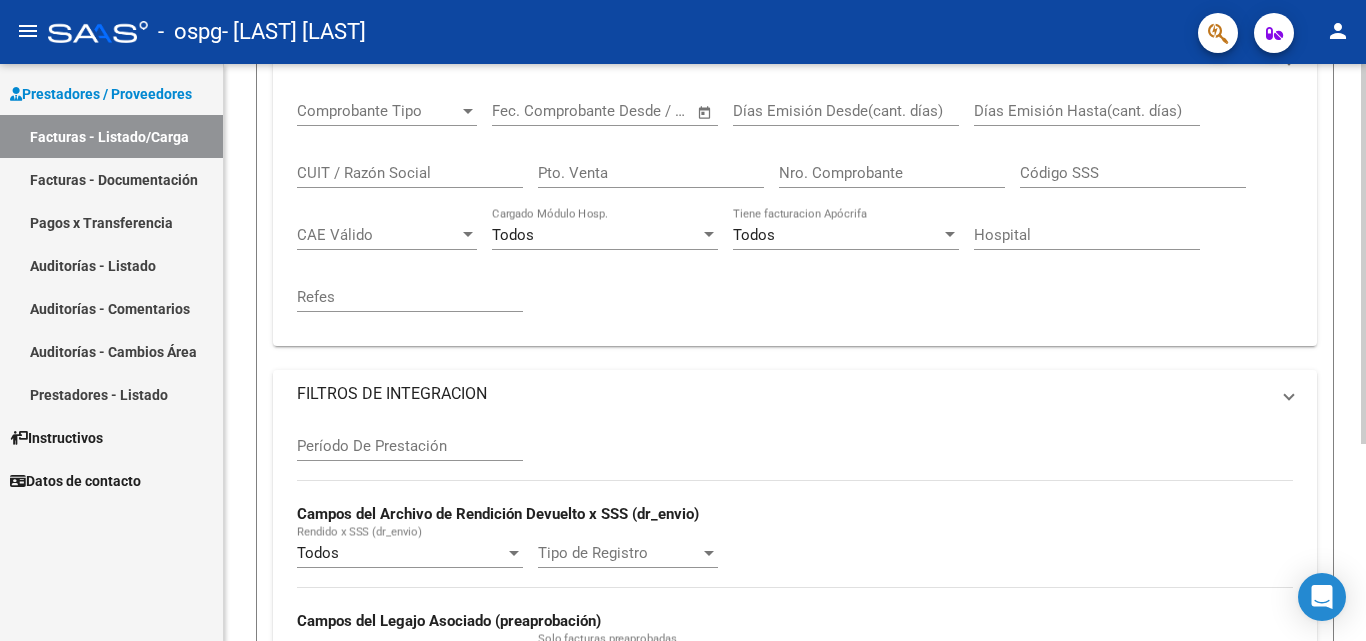 scroll, scrollTop: 0, scrollLeft: 0, axis: both 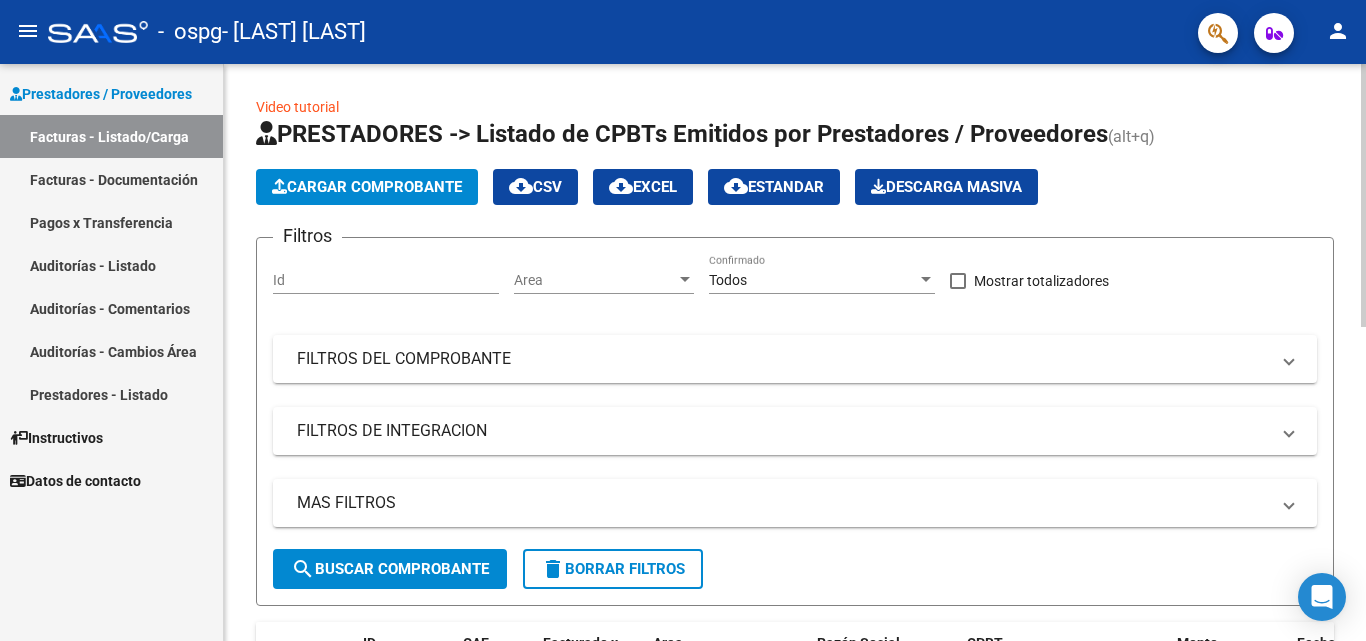 click on "Cargar Comprobante" 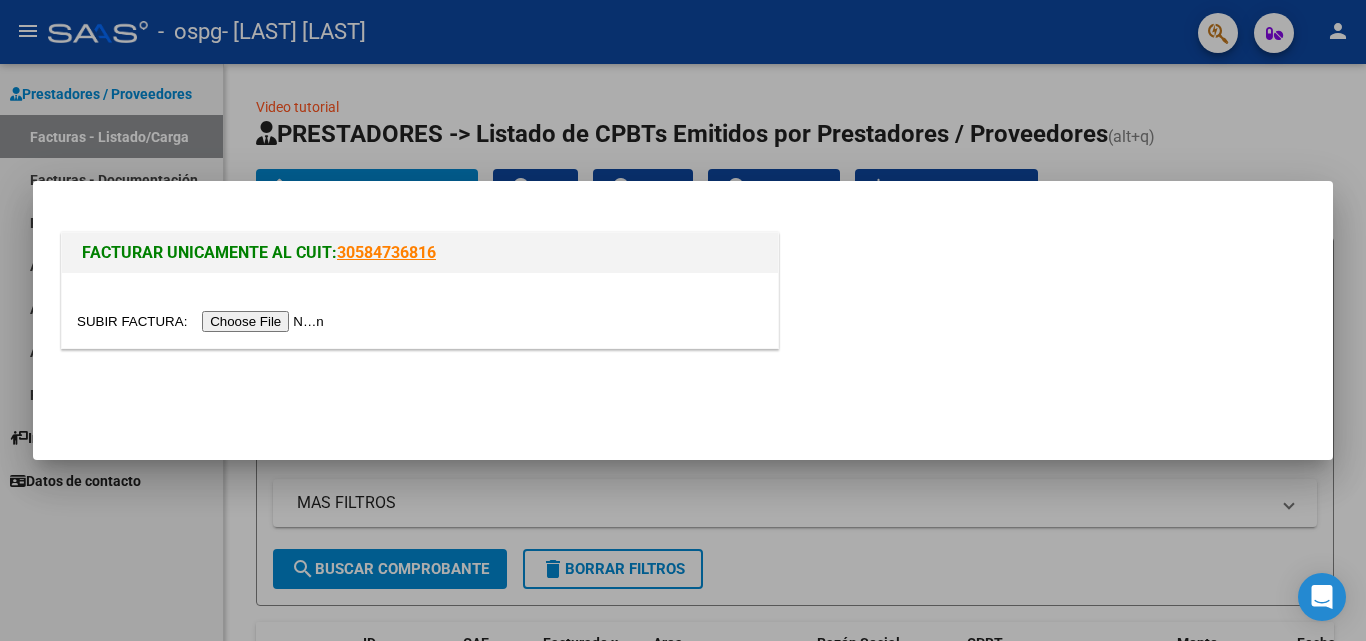 click at bounding box center [203, 321] 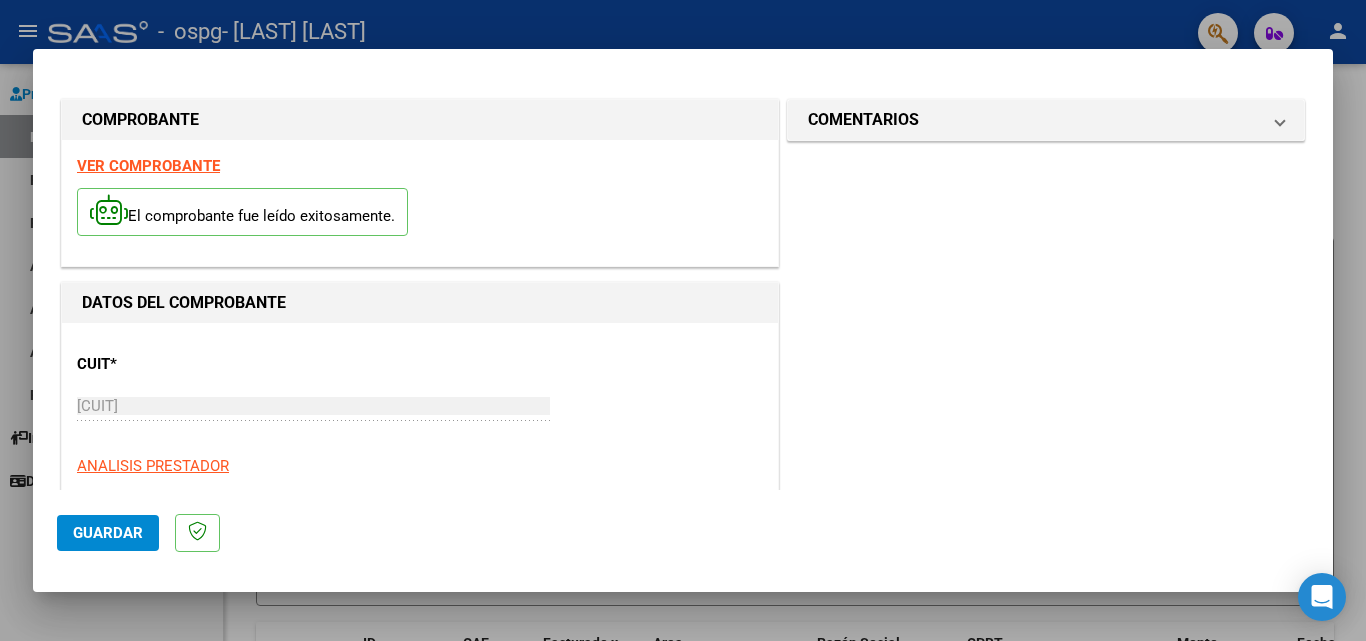 click on "[CUIT] Ingresar CUIT" at bounding box center (313, 406) 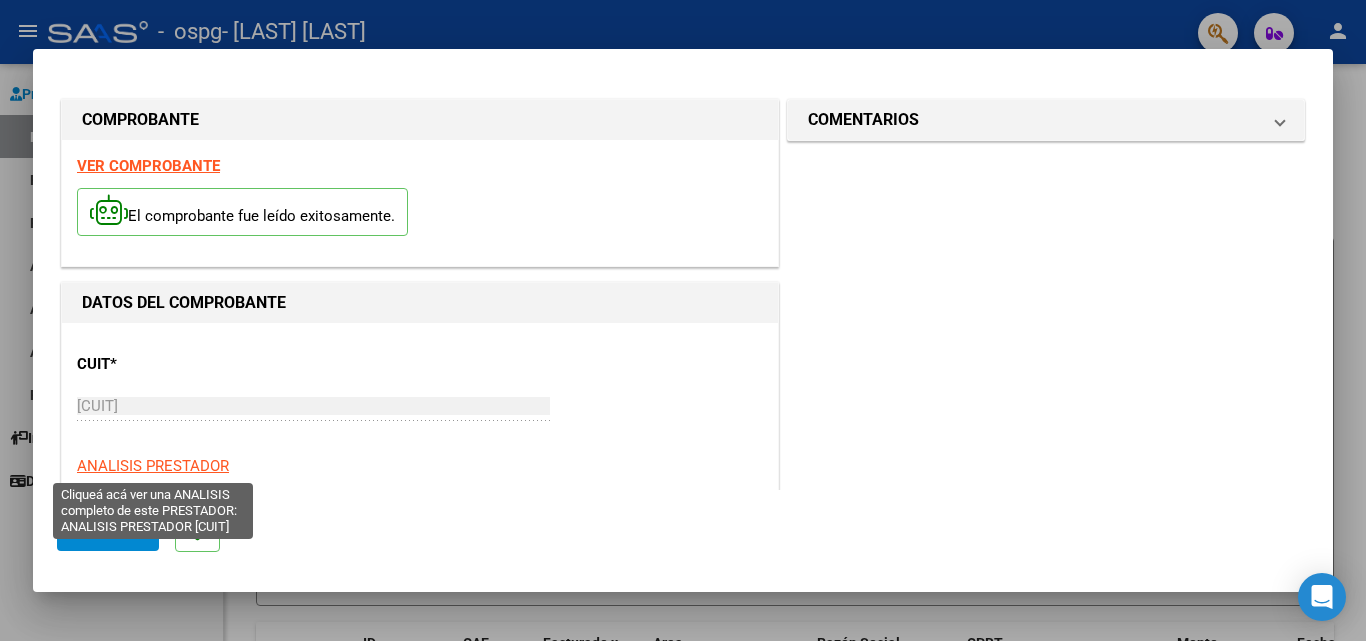 click on "ANALISIS PRESTADOR" at bounding box center [153, 466] 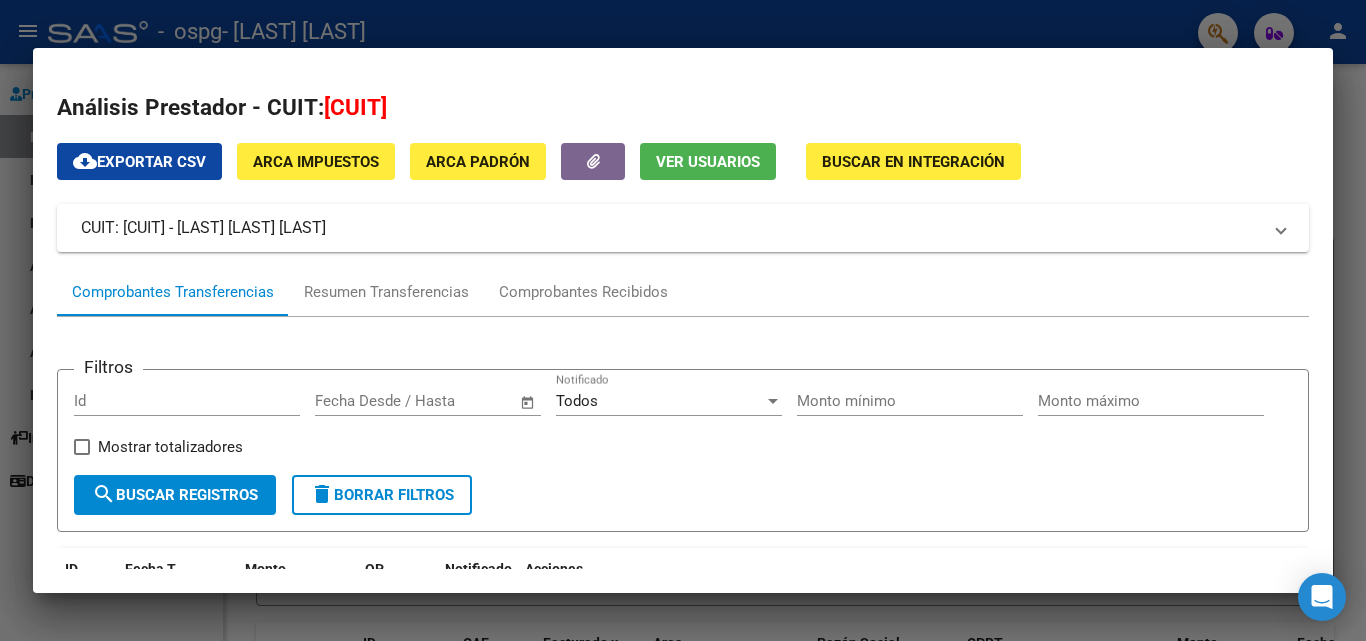 click at bounding box center [683, 320] 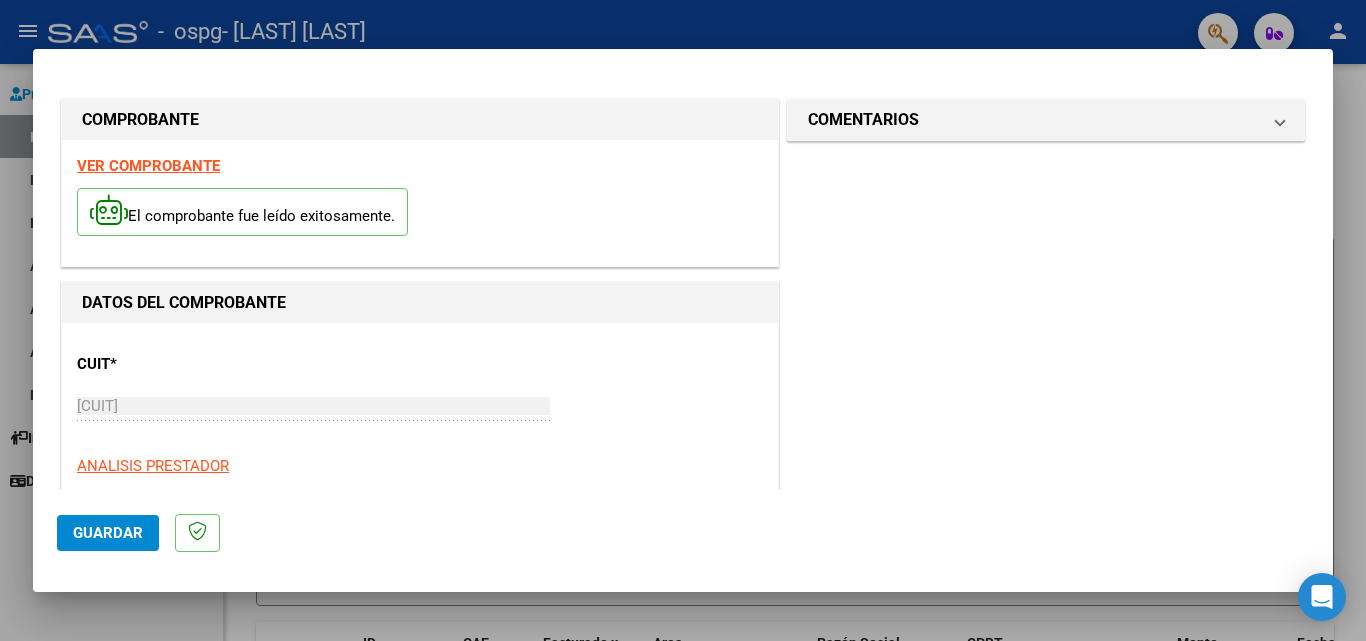 click on "VER COMPROBANTE" at bounding box center [148, 166] 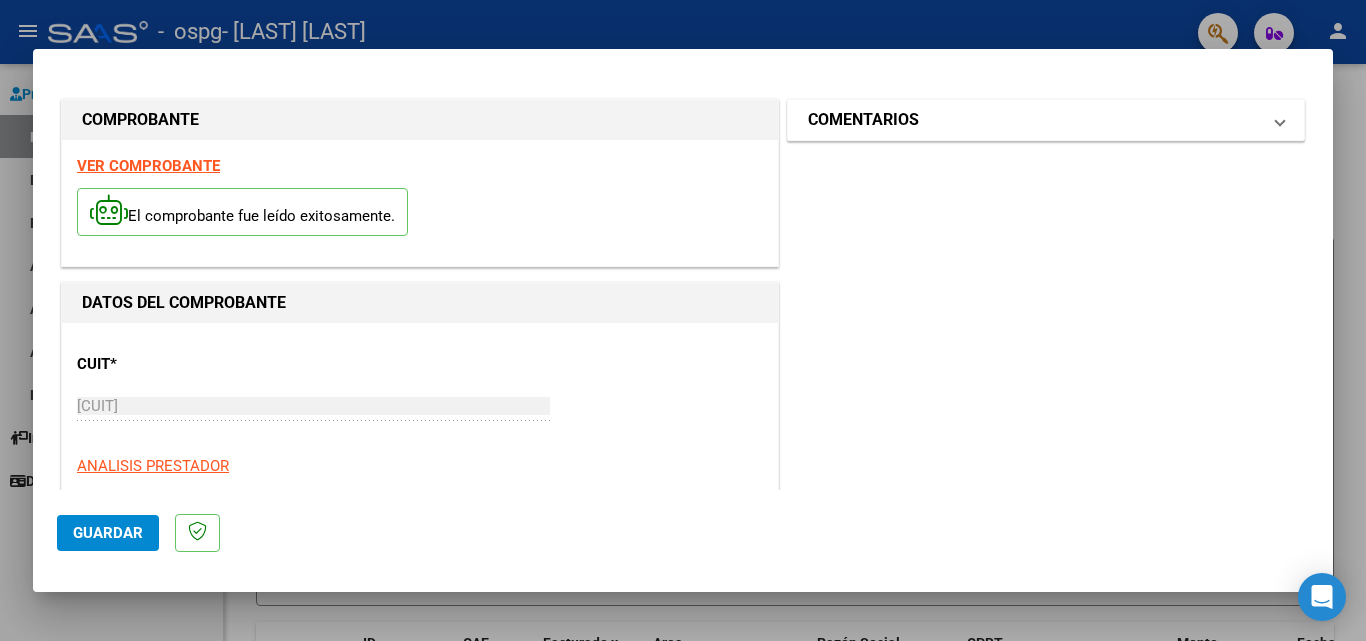 click on "COMENTARIOS" at bounding box center (1034, 120) 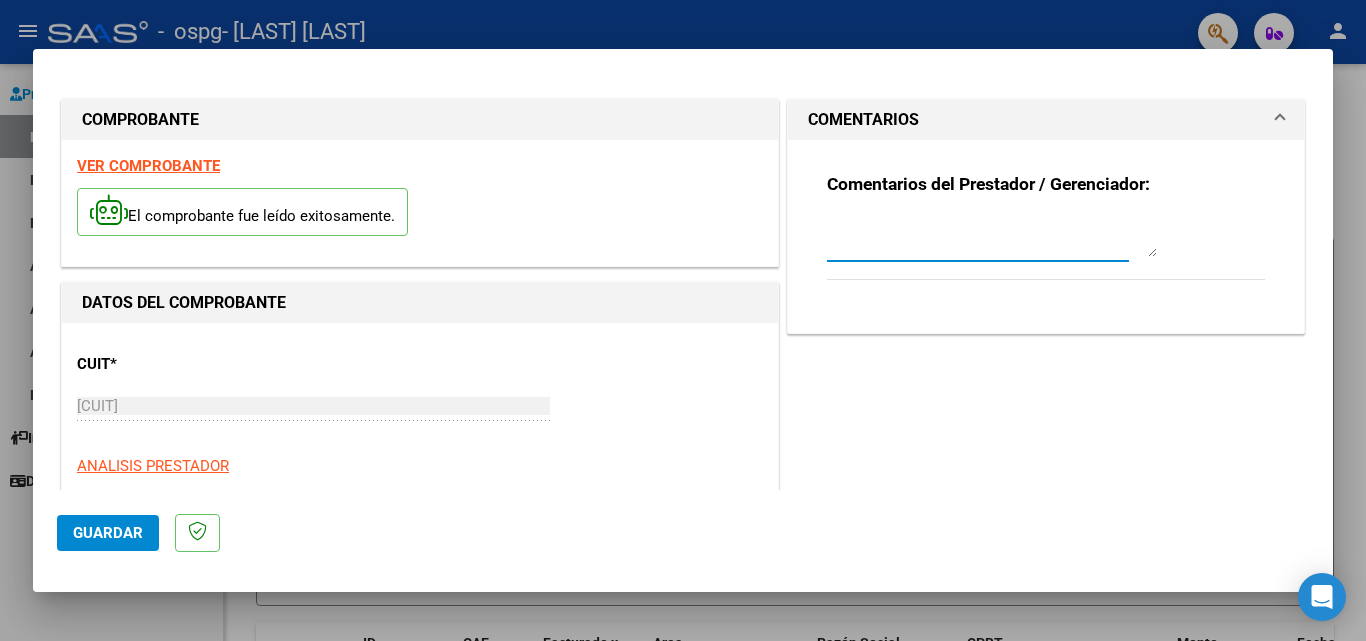 click at bounding box center [992, 237] 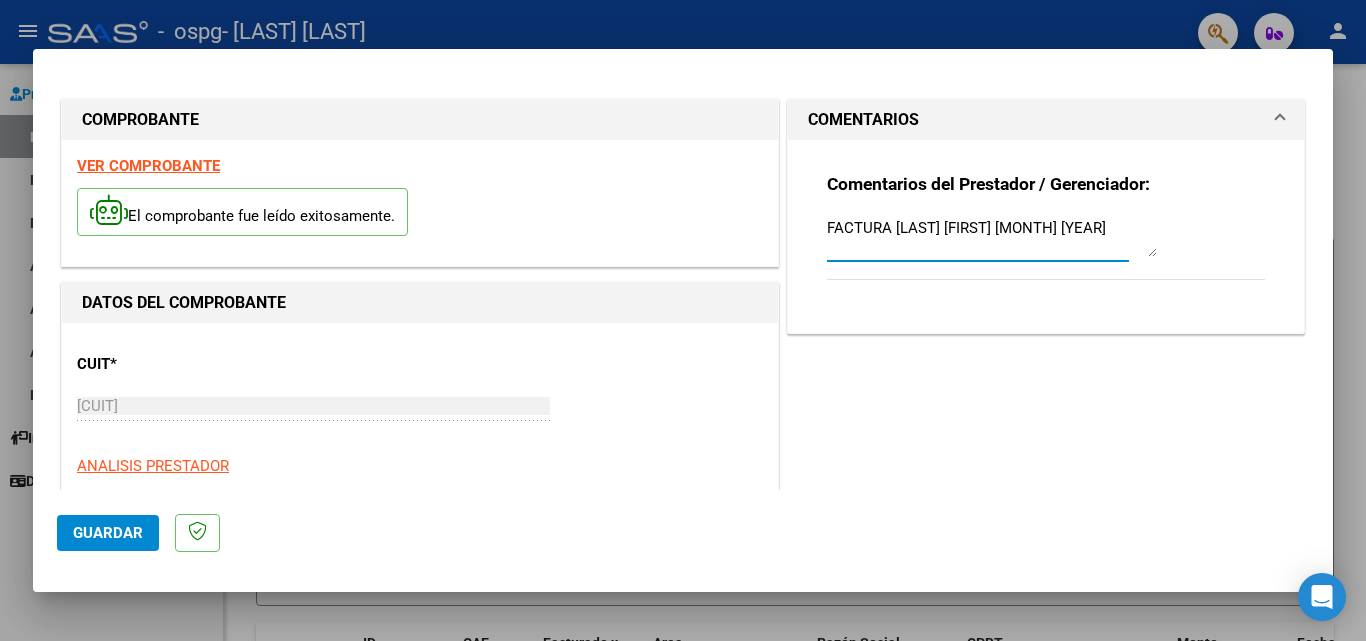 type on "FACTURA [LAST] [FIRST] [MONTH] [YEAR]" 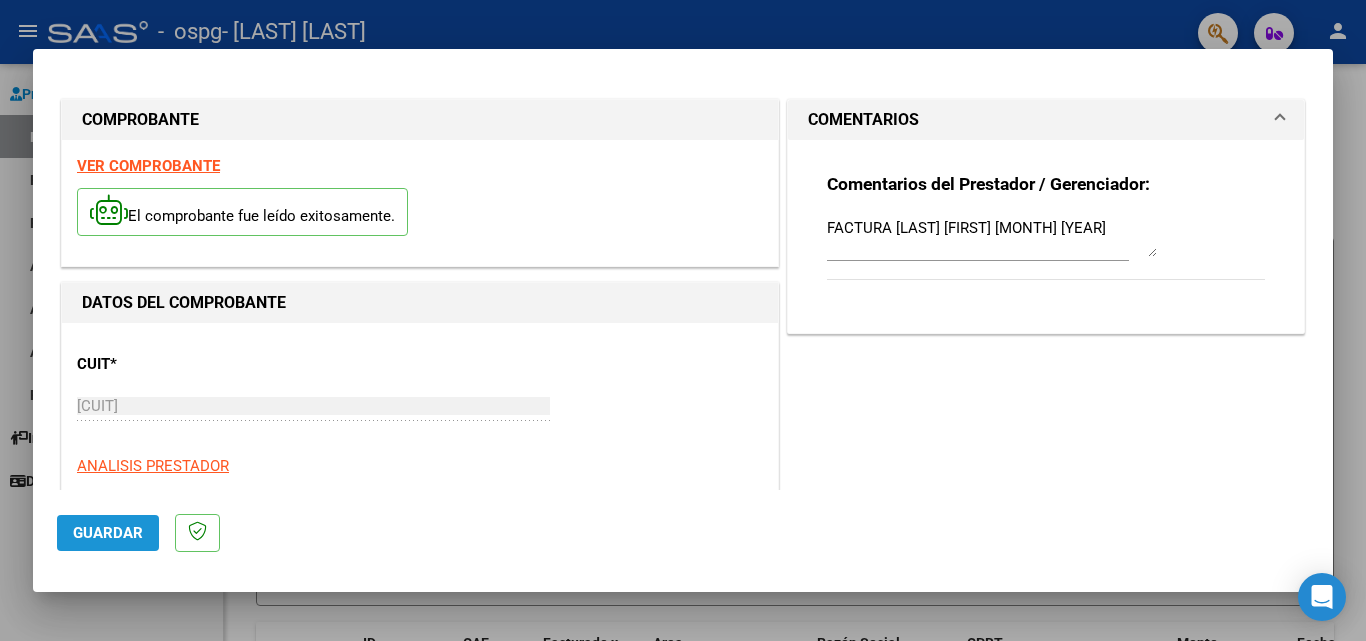 click on "Guardar" 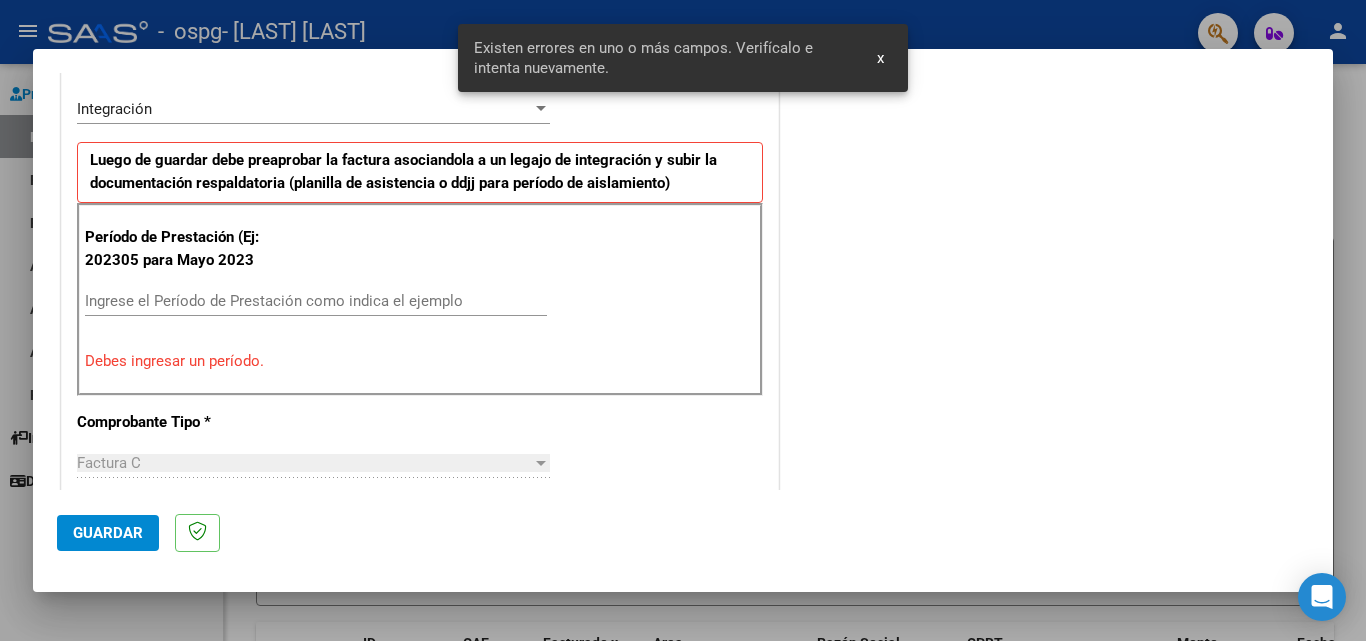 scroll, scrollTop: 251, scrollLeft: 0, axis: vertical 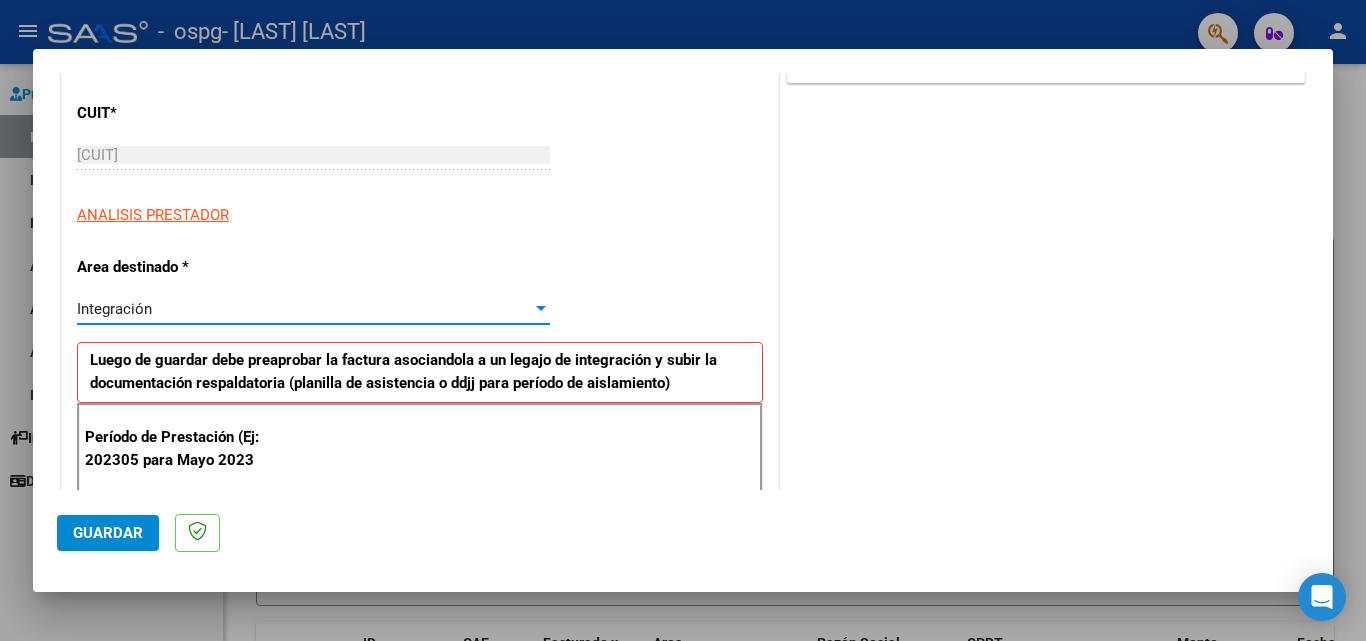 click at bounding box center [541, 309] 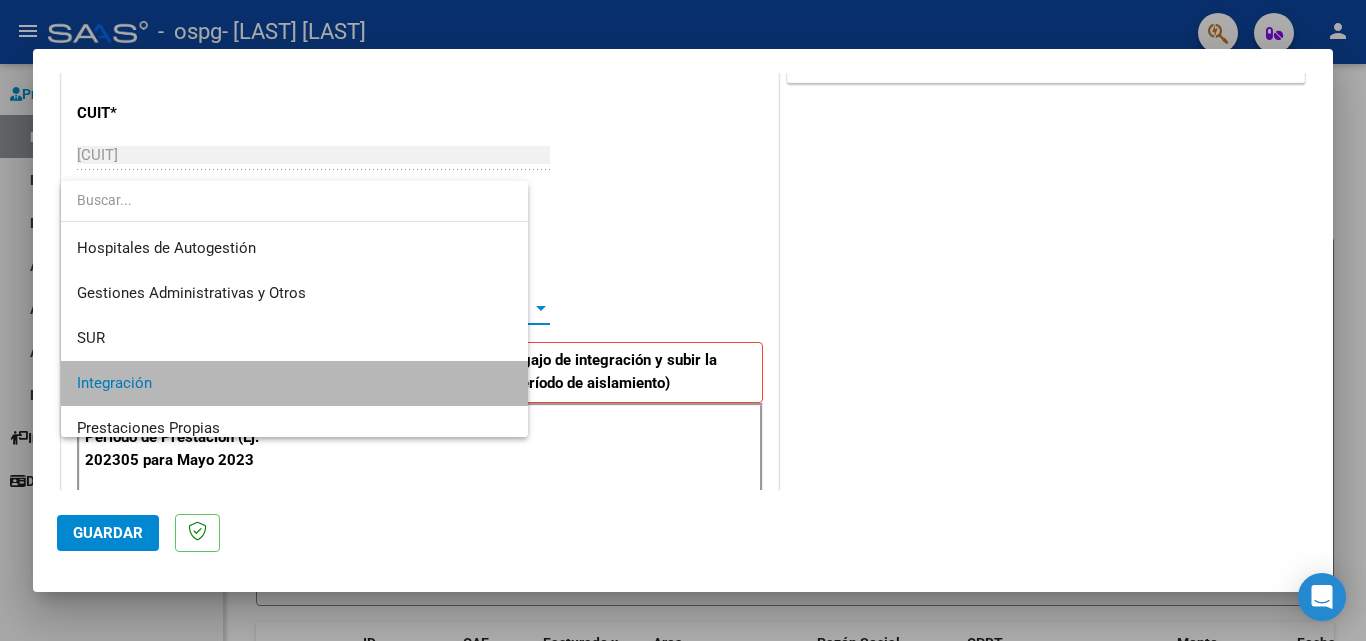 click on "Integración" at bounding box center (294, 383) 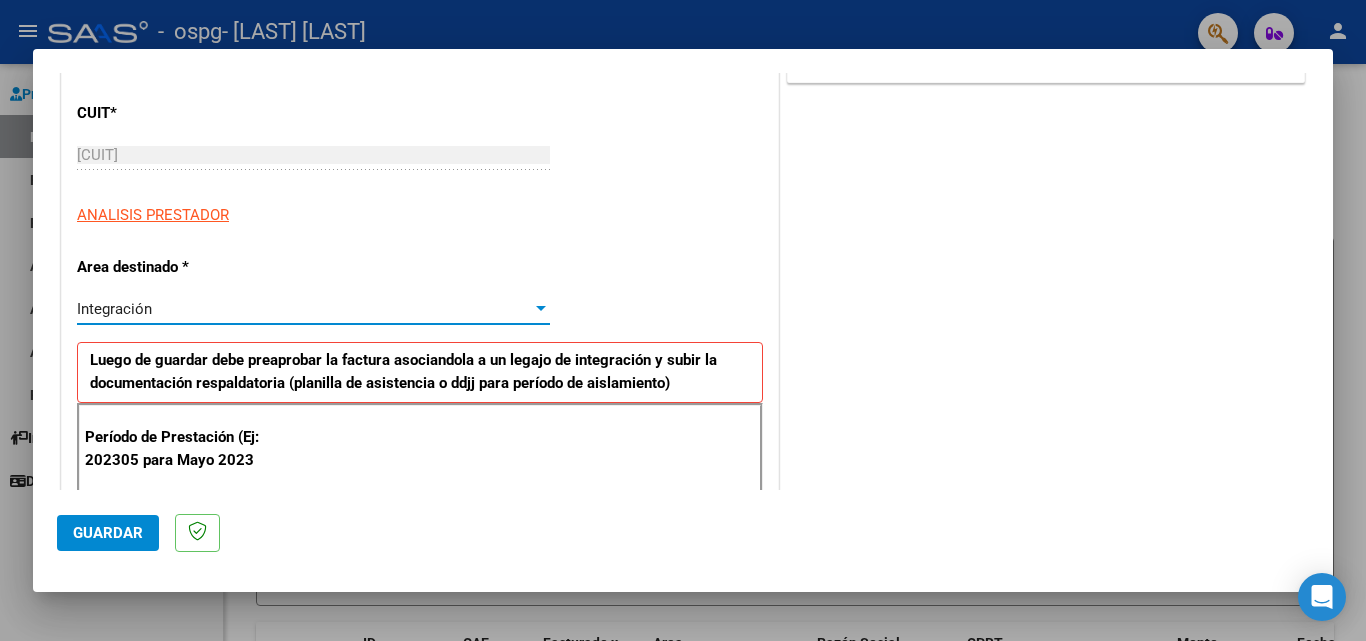 click at bounding box center (541, 308) 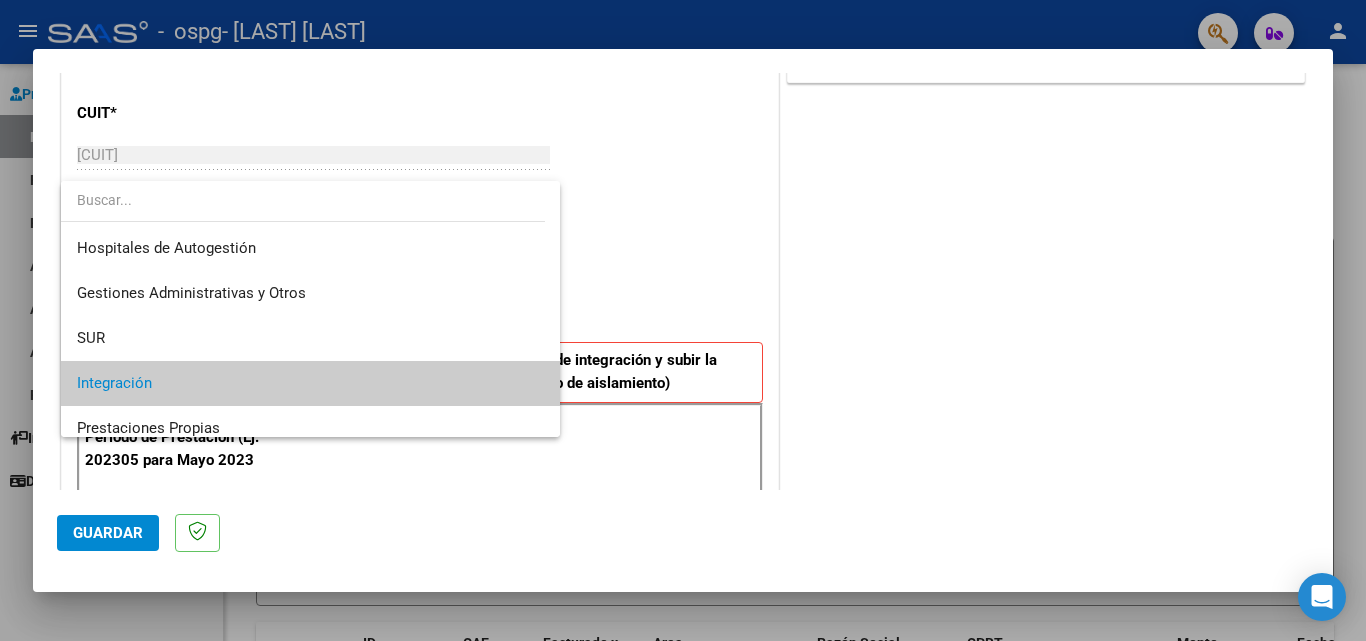 scroll, scrollTop: 75, scrollLeft: 0, axis: vertical 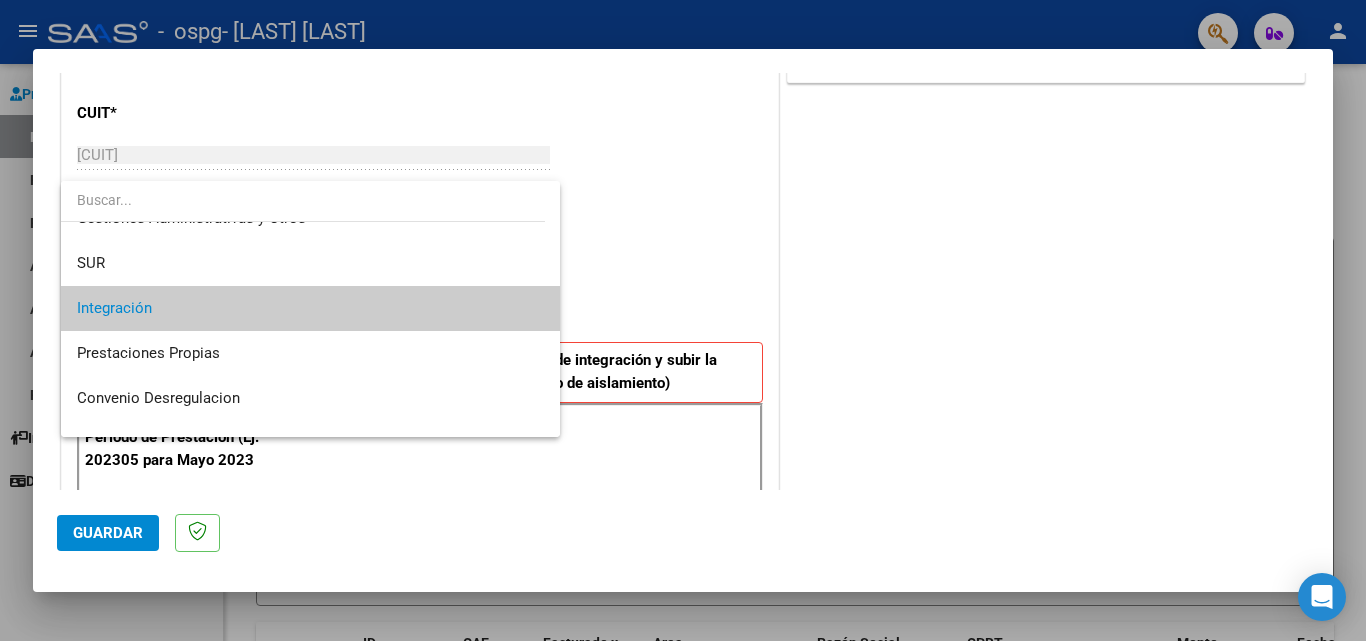 click on "Integración" at bounding box center [310, 308] 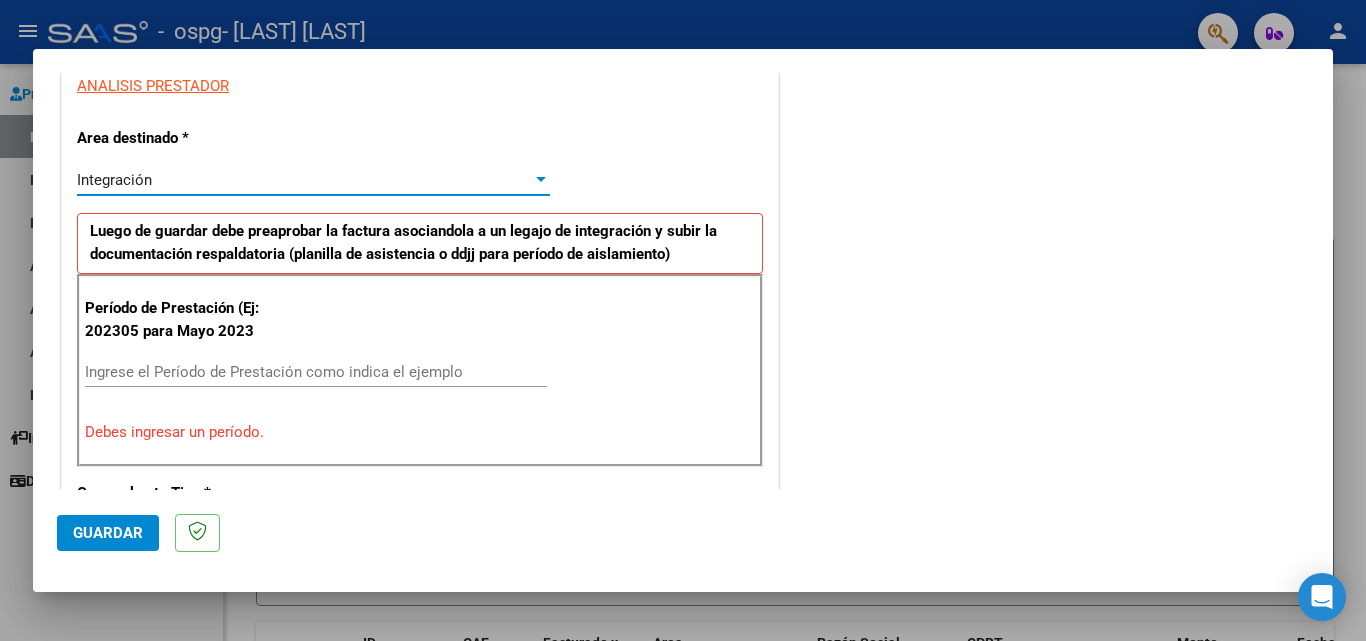 scroll, scrollTop: 551, scrollLeft: 0, axis: vertical 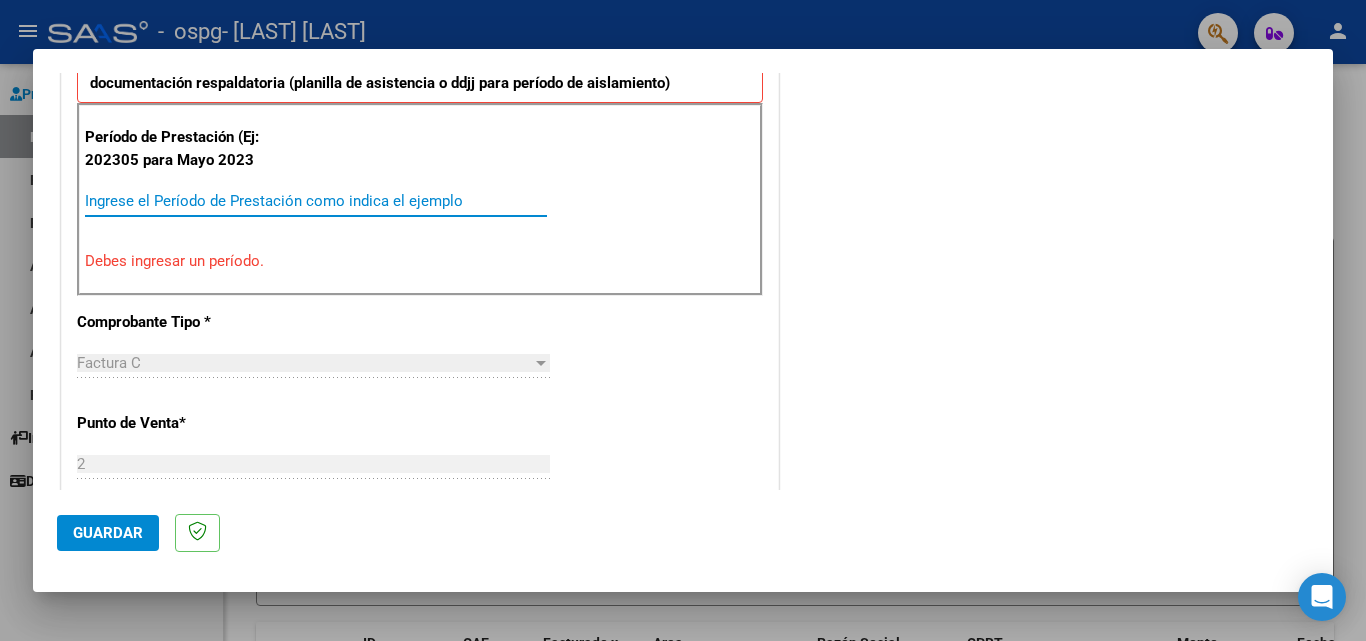 click on "Ingrese el Período de Prestación como indica el ejemplo" at bounding box center [316, 201] 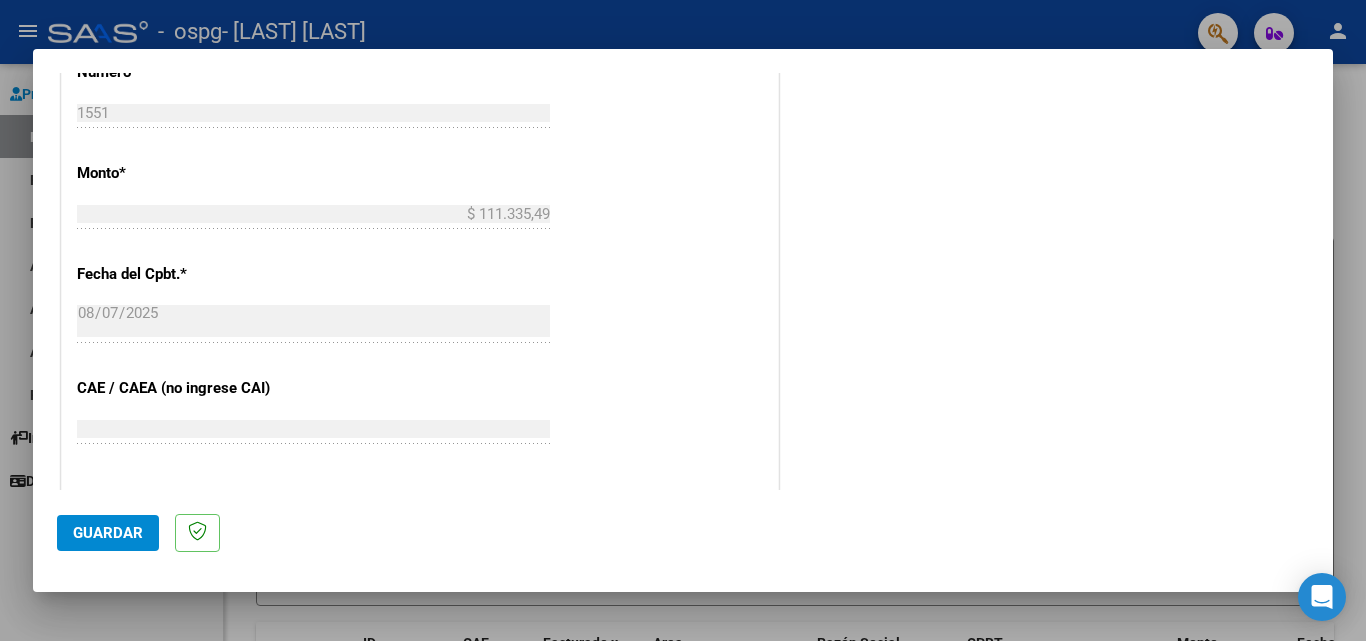 scroll, scrollTop: 1051, scrollLeft: 0, axis: vertical 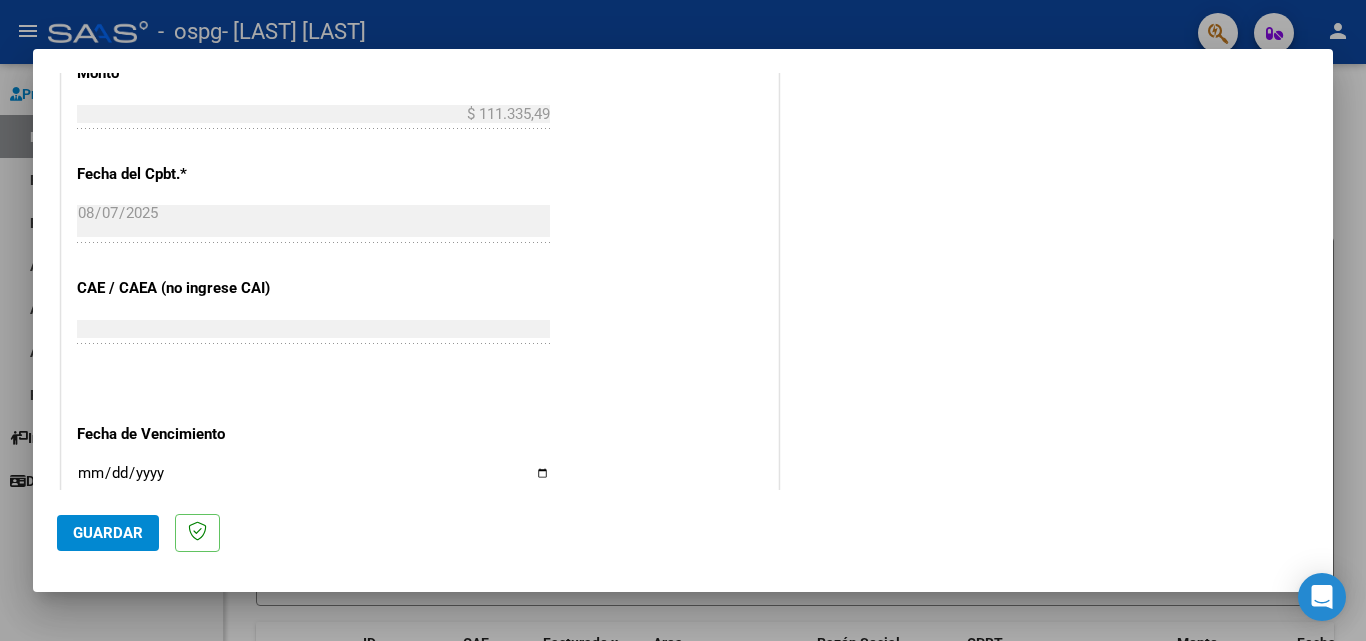 type on "202507" 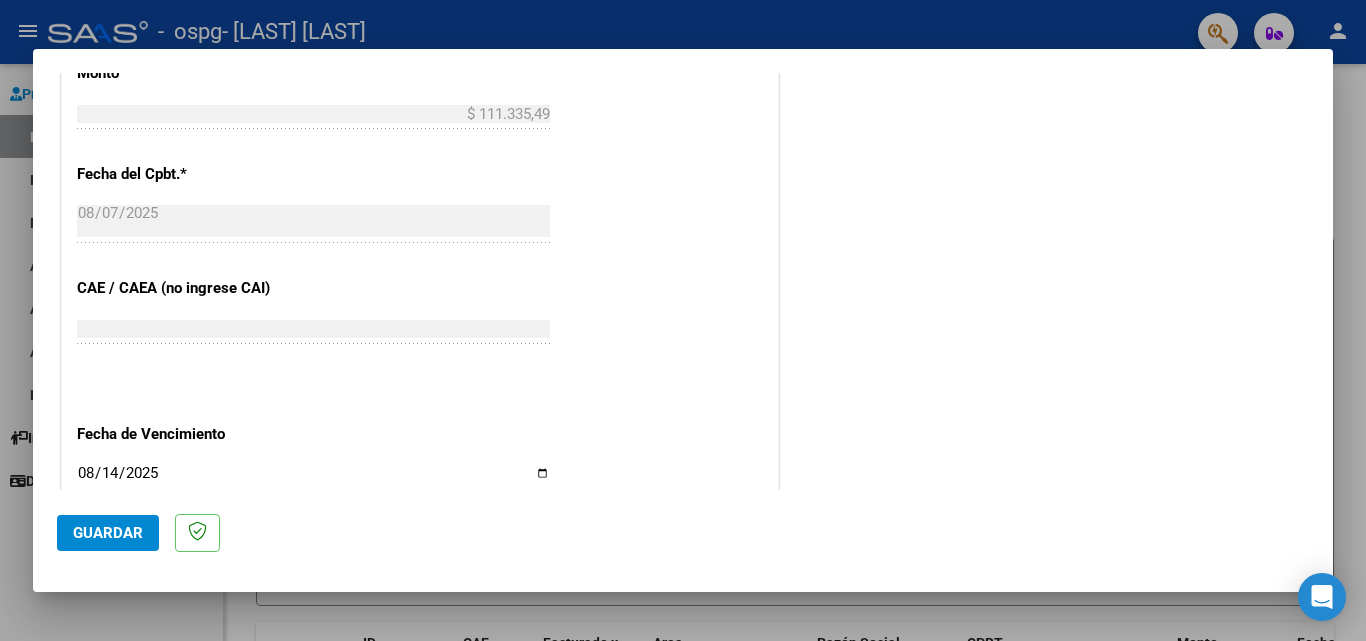 click on "2025-08-14" at bounding box center (313, 481) 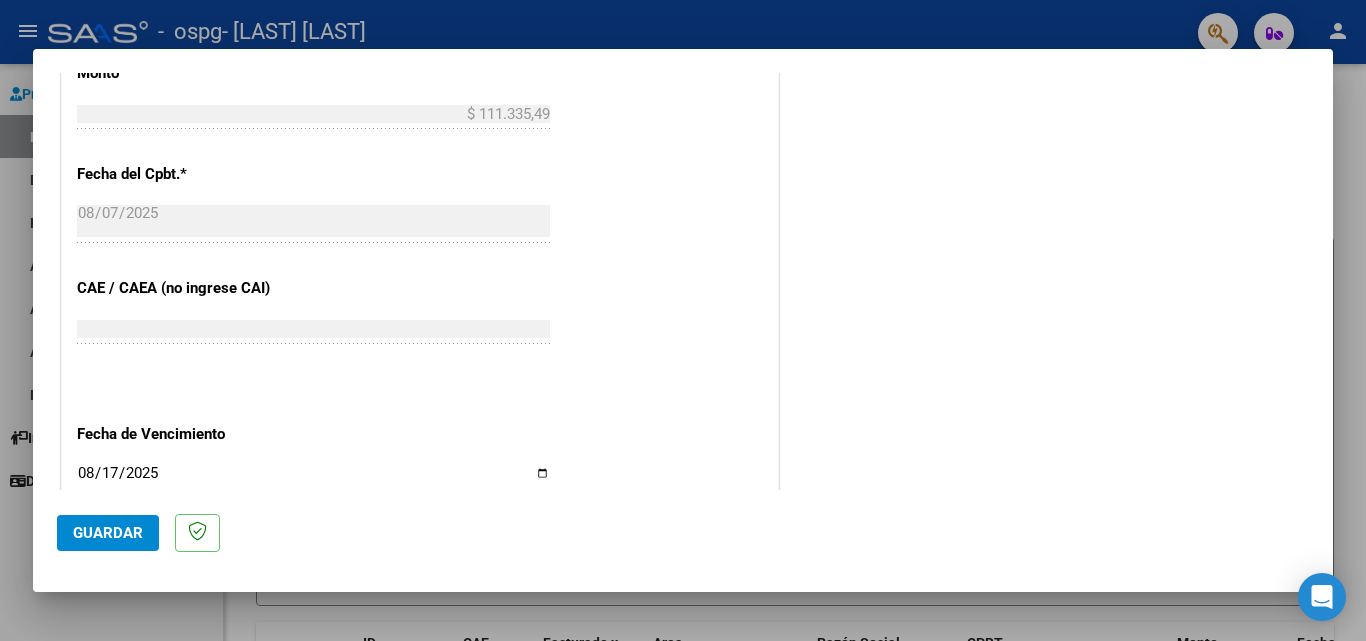 click on "Guardar" 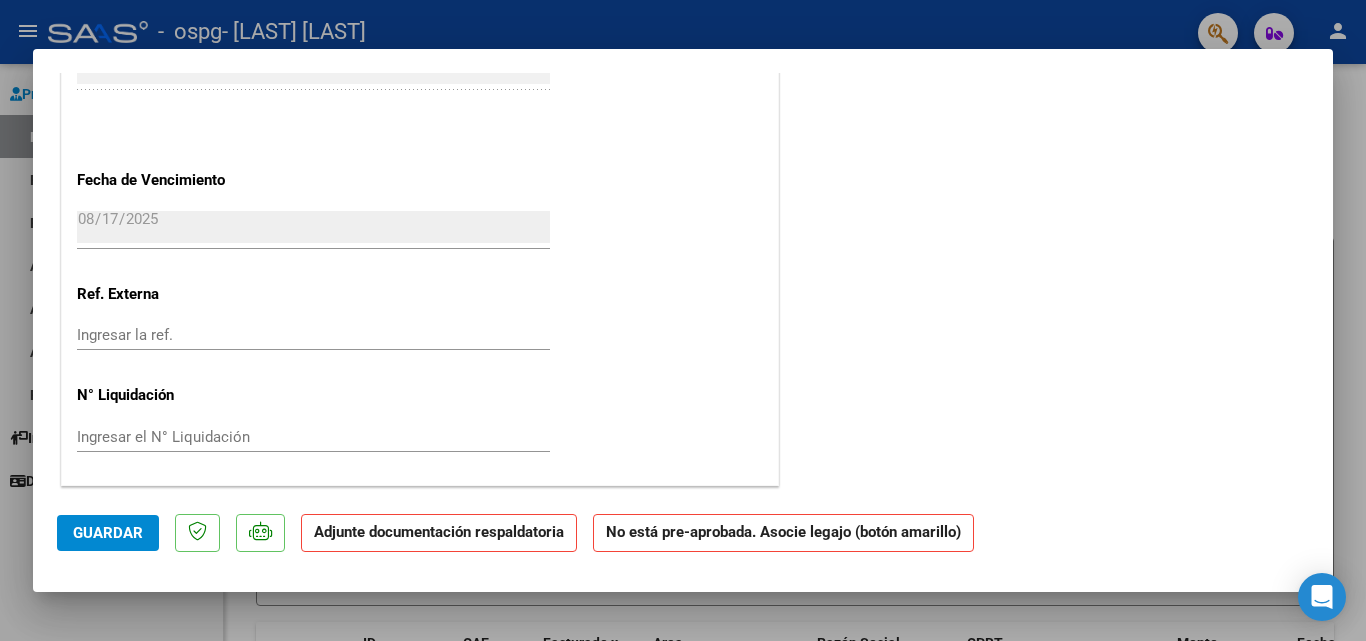 scroll, scrollTop: 0, scrollLeft: 0, axis: both 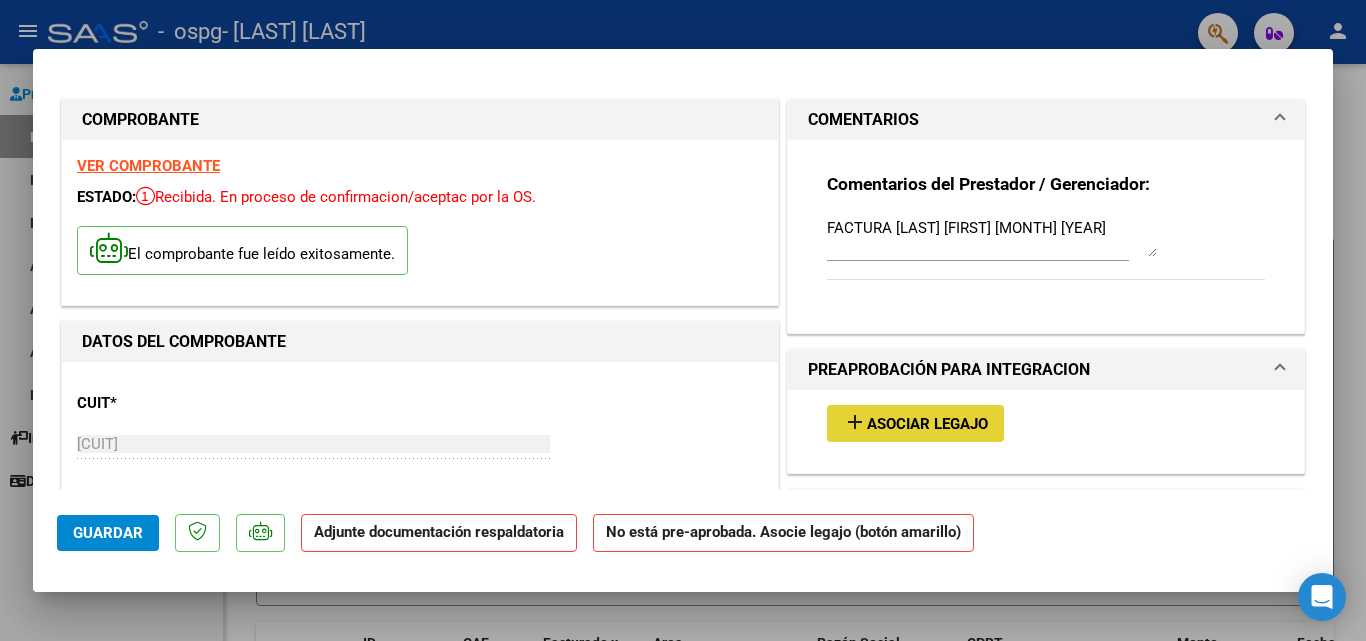 click on "Asociar Legajo" at bounding box center [927, 424] 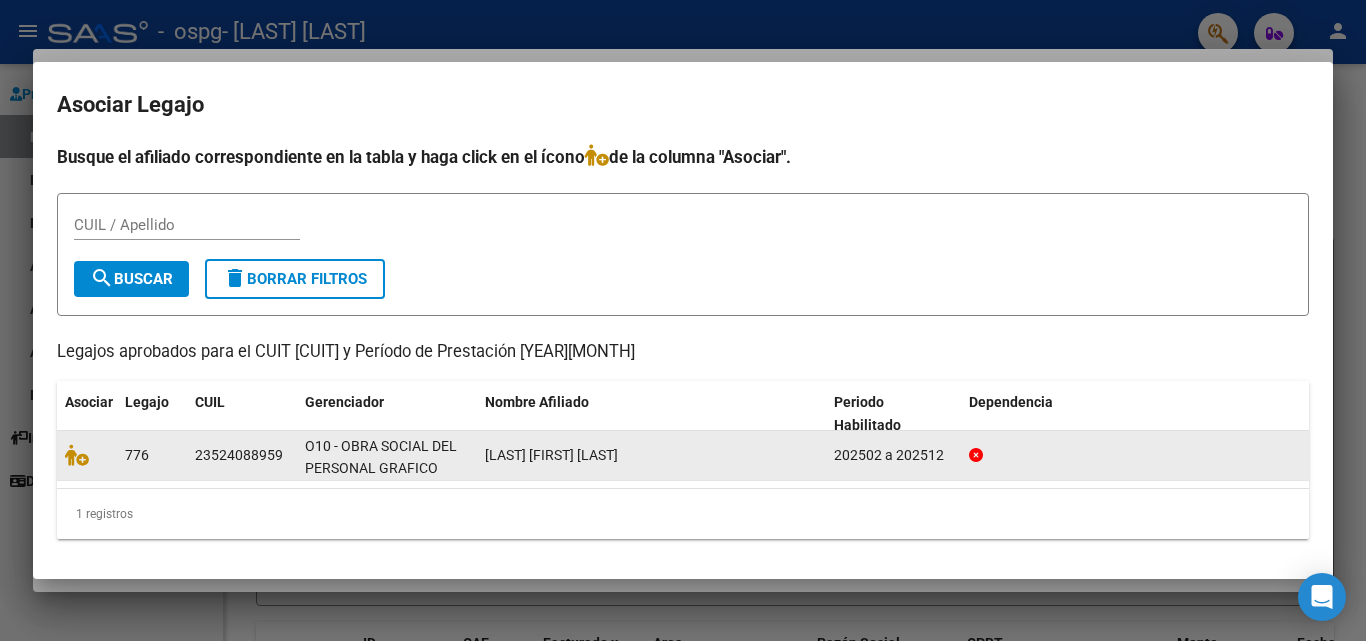 click on "23524088959" 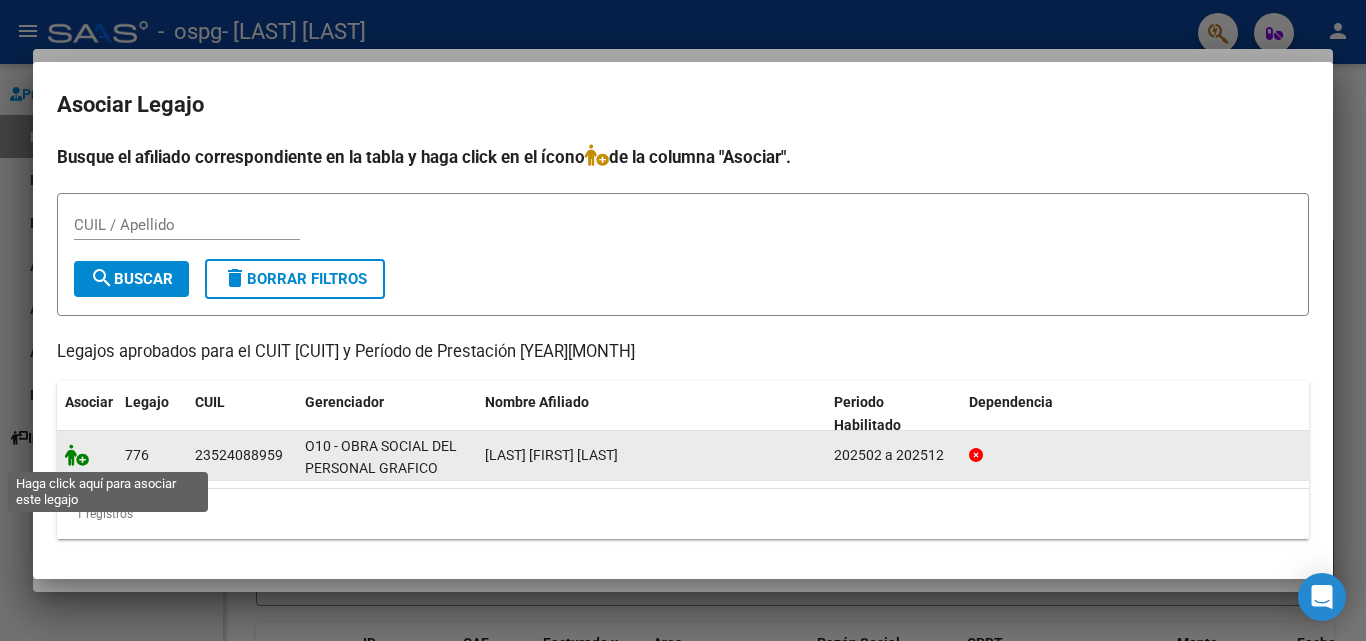 click 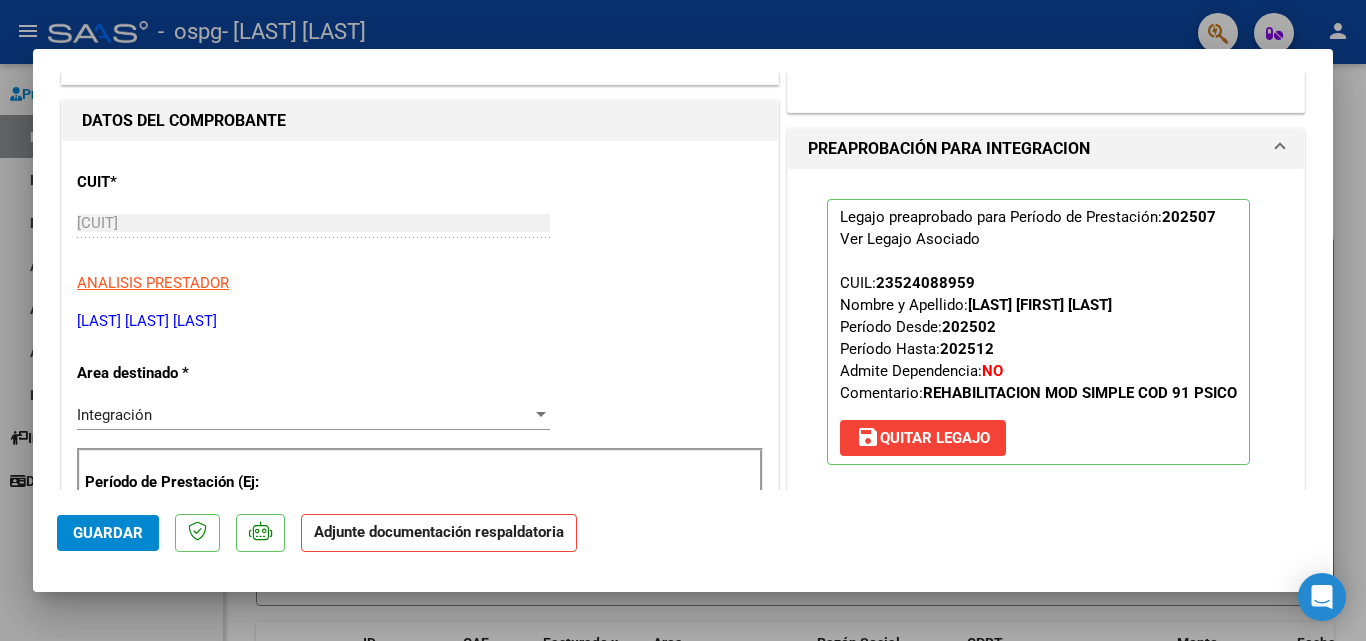 scroll, scrollTop: 400, scrollLeft: 0, axis: vertical 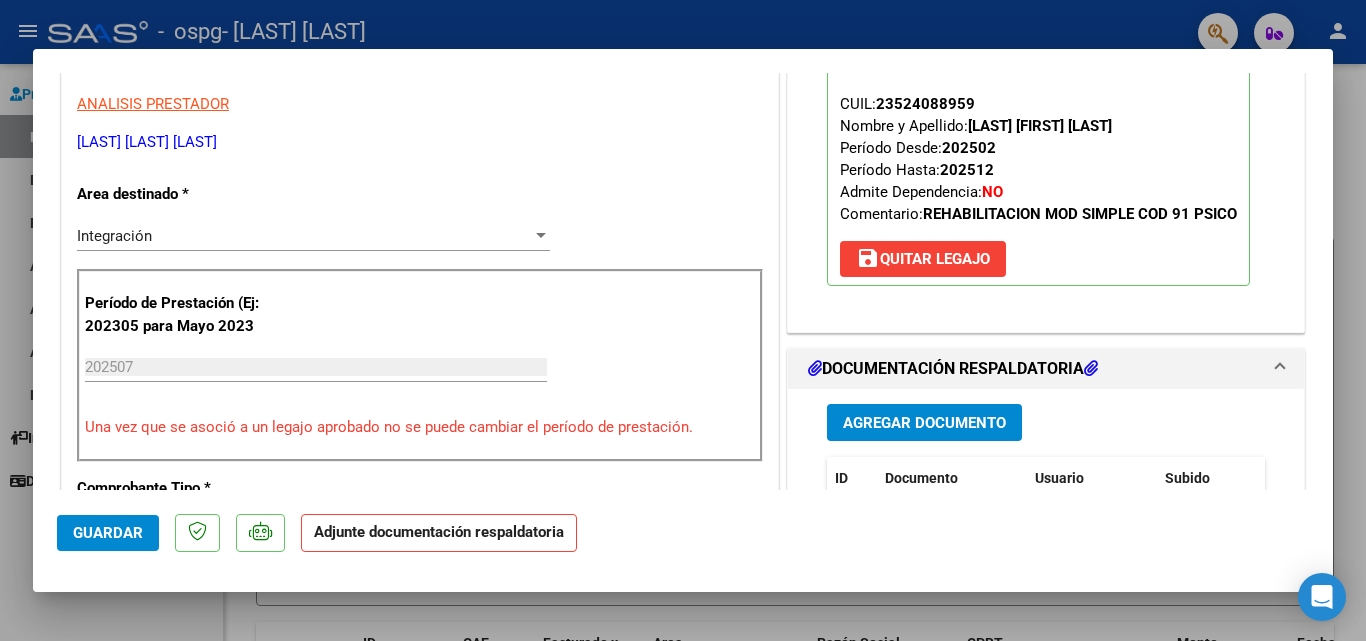 click on "Agregar Documento" at bounding box center [924, 423] 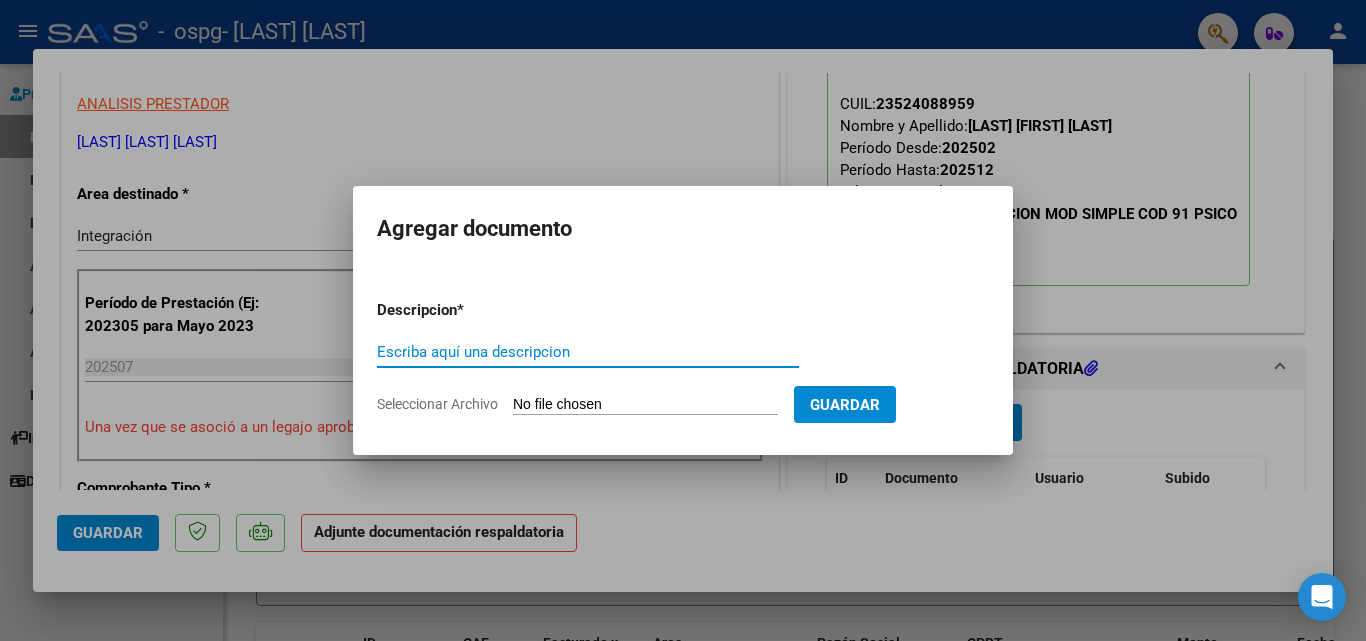 click on "Descripcion  *   Escriba aquí una descripcion  Seleccionar Archivo Guardar" at bounding box center [683, 357] 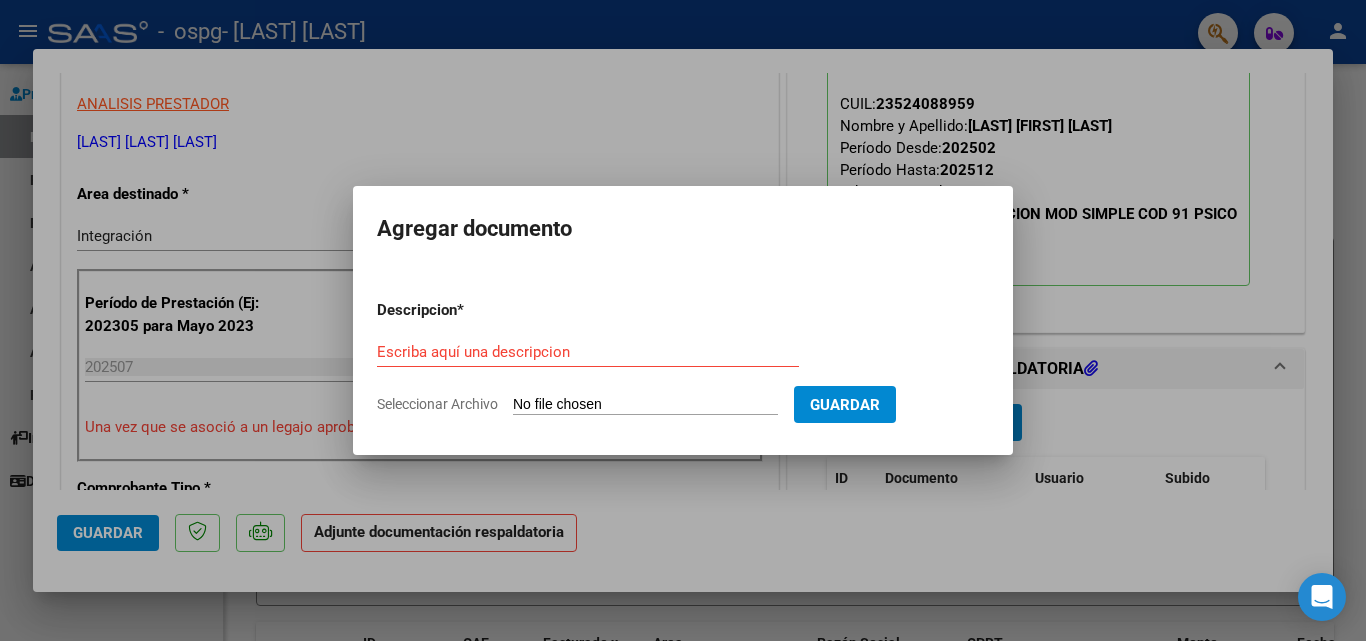 click on "Seleccionar Archivo" at bounding box center [645, 405] 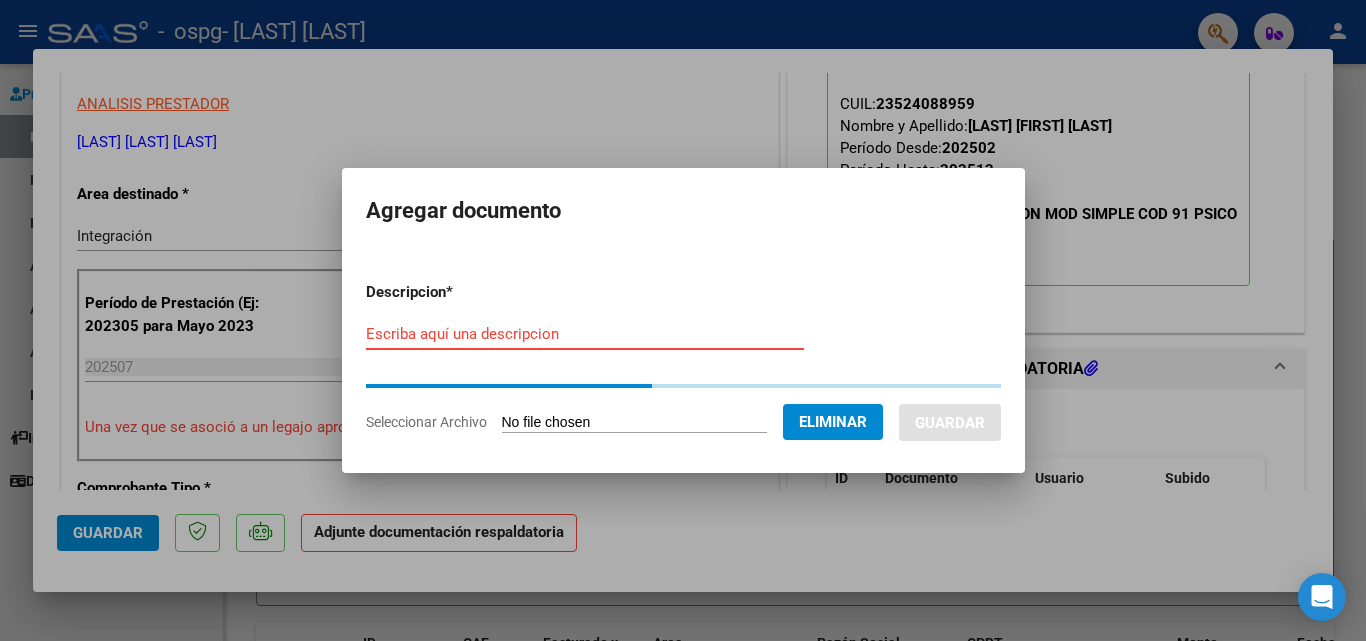 click on "Escriba aquí una descripcion" at bounding box center [585, 334] 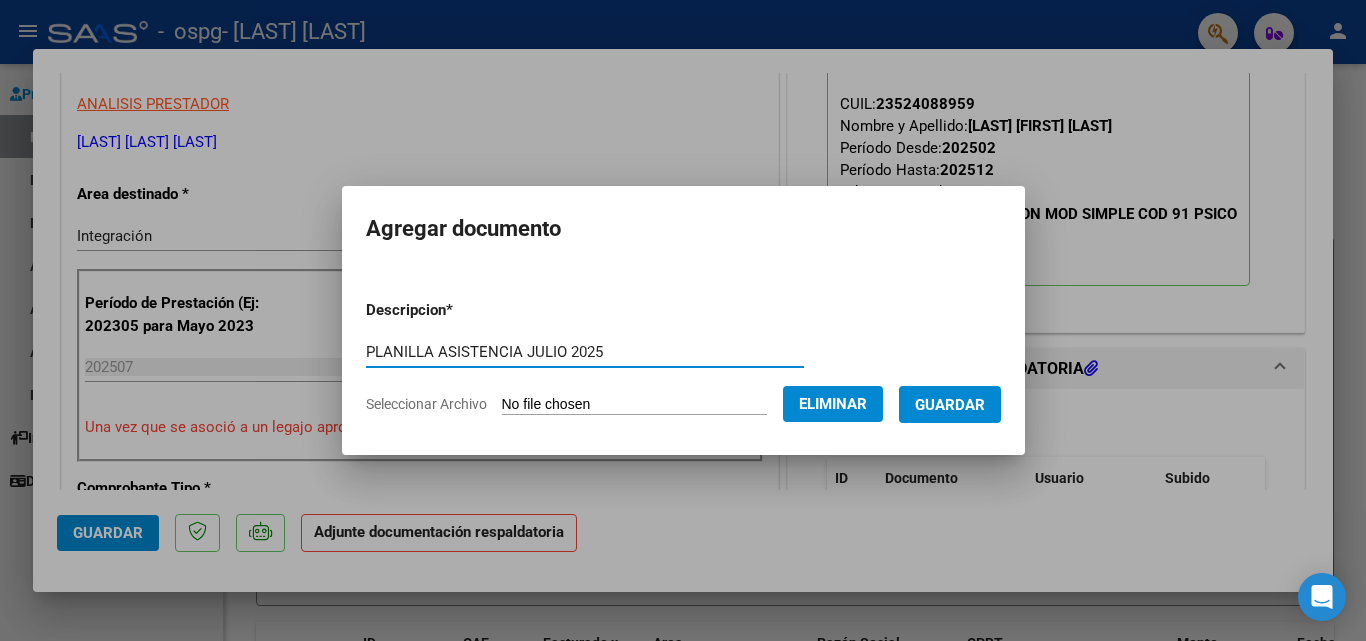 type on "PLANILLA ASISTENCIA JULIO 2025" 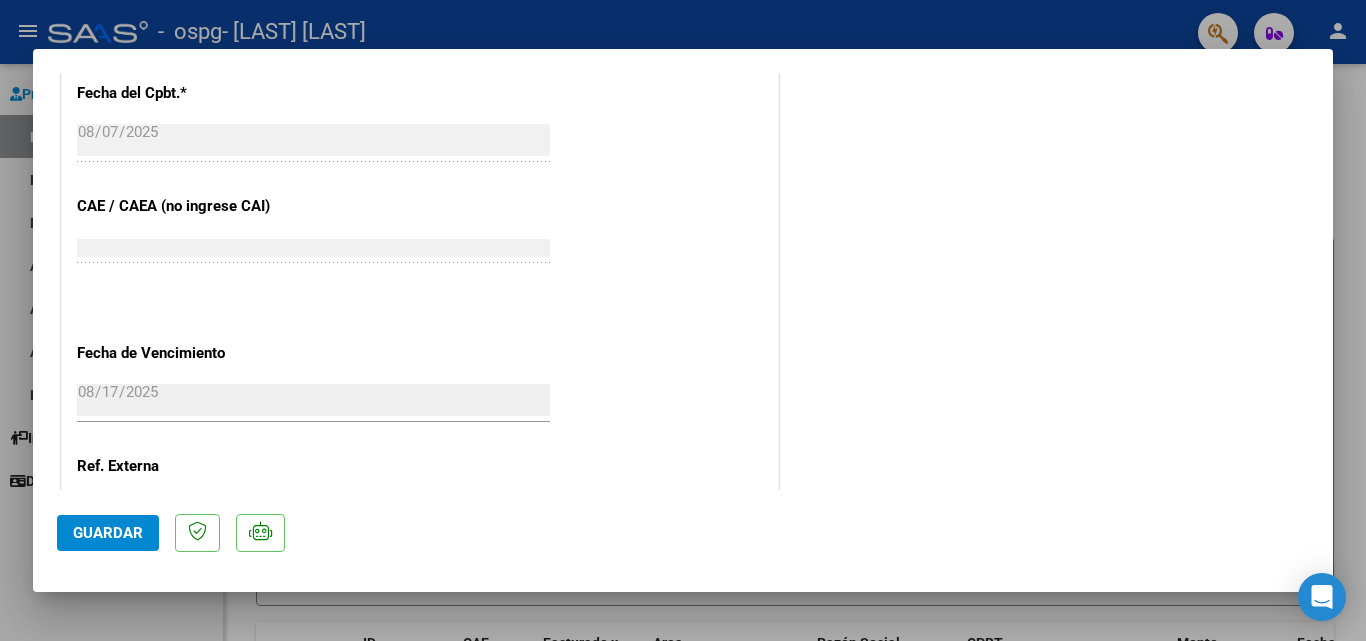 scroll, scrollTop: 1373, scrollLeft: 0, axis: vertical 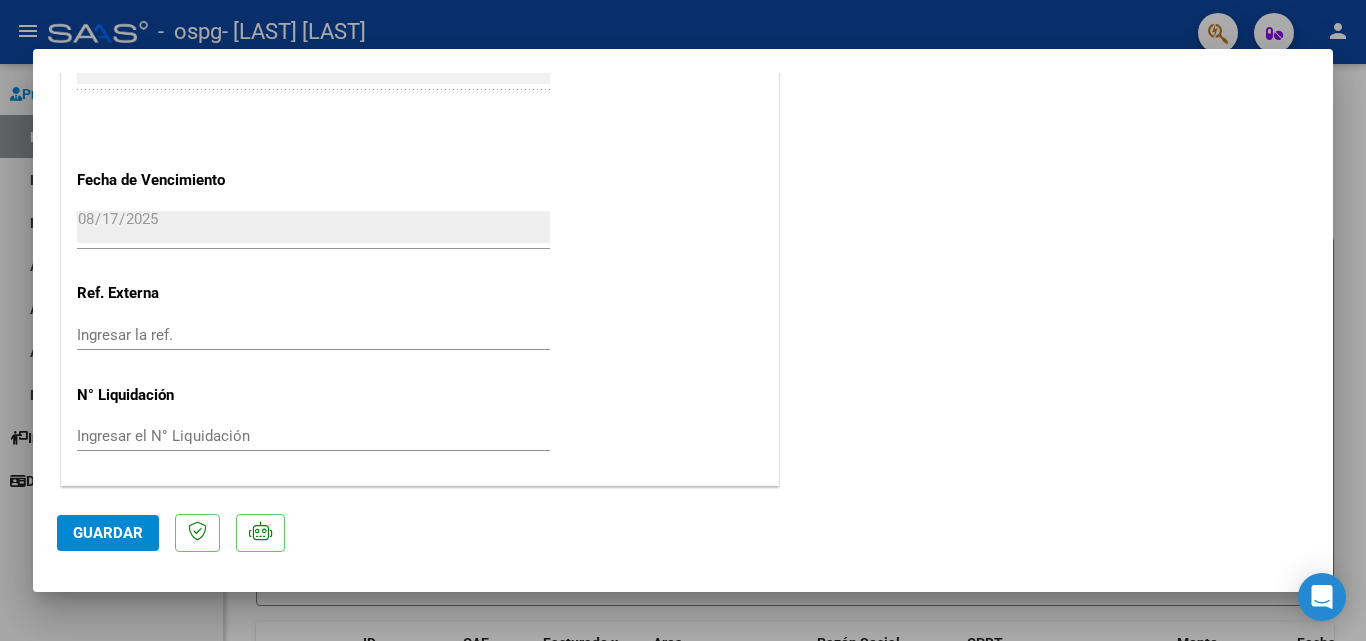 click on "Guardar" 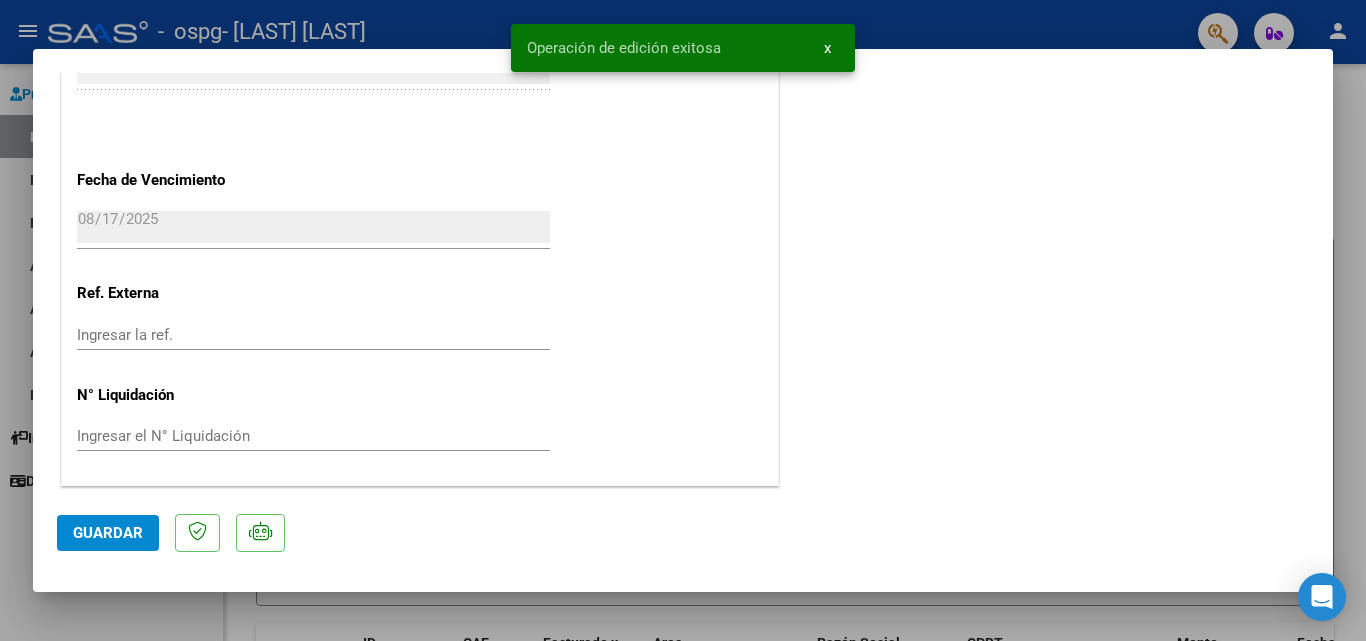 click at bounding box center [683, 320] 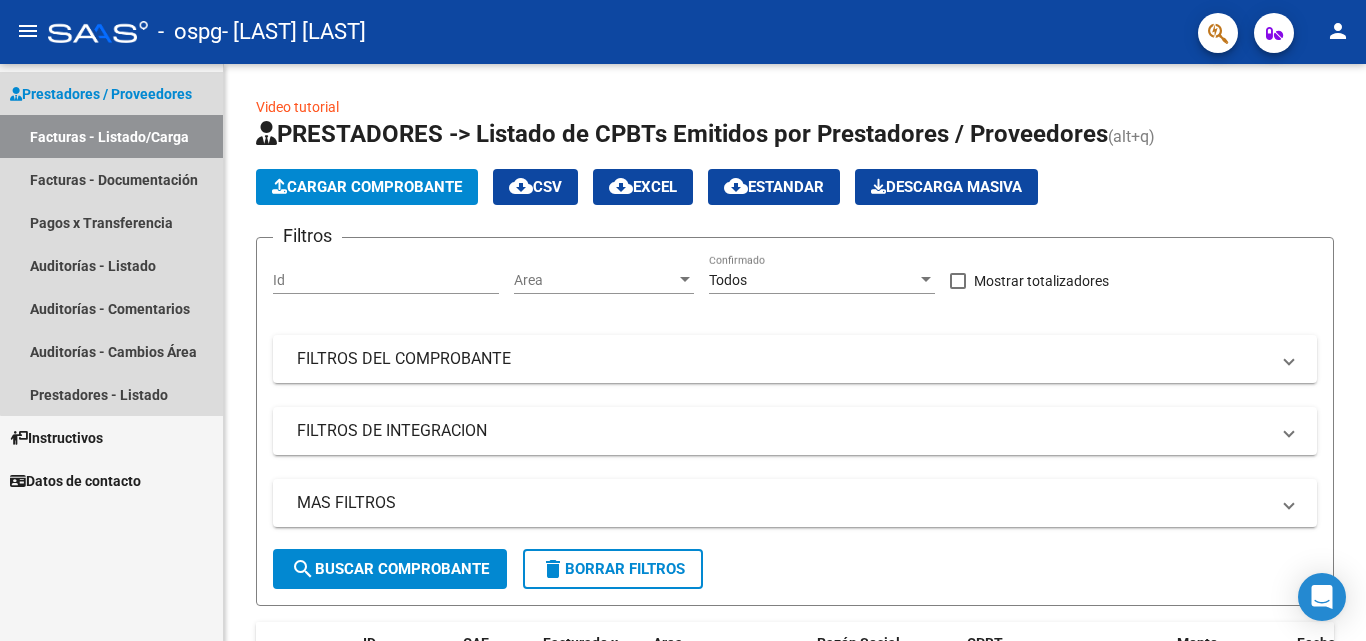 click on "Facturas - Listado/Carga" at bounding box center [111, 136] 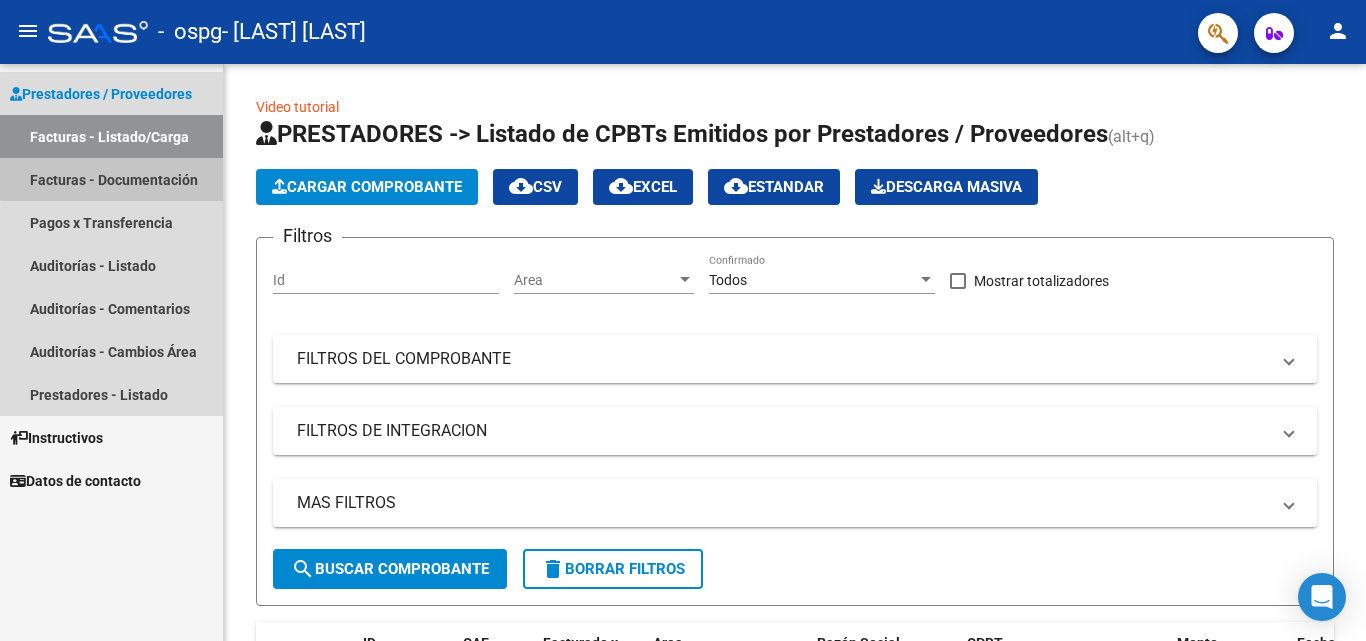 click on "Facturas - Documentación" at bounding box center [111, 179] 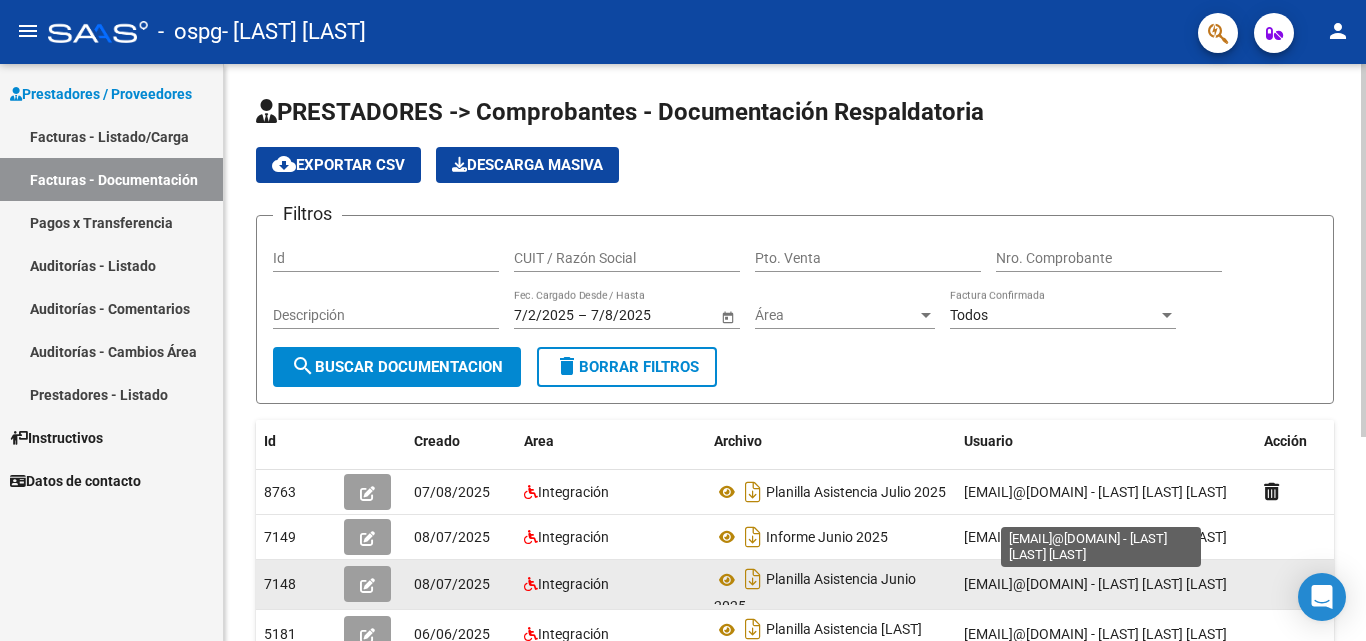 scroll, scrollTop: 4, scrollLeft: 0, axis: vertical 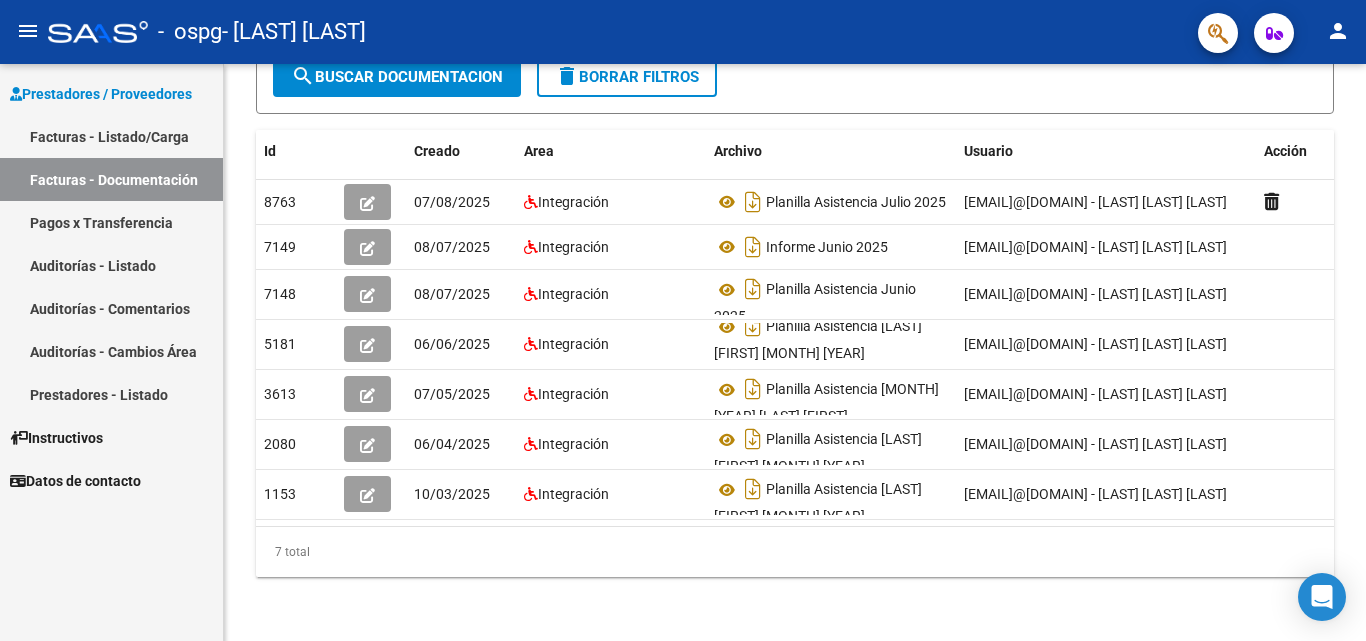 click on "Facturas - Listado/Carga" at bounding box center (111, 136) 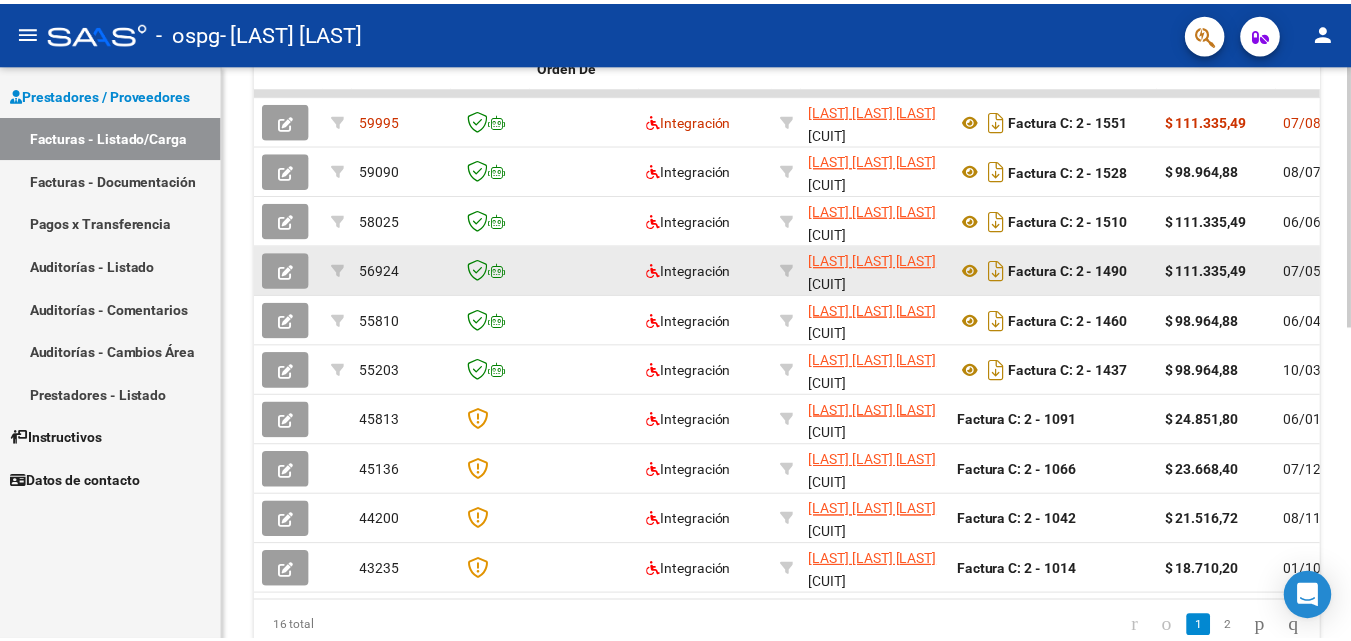 scroll, scrollTop: 400, scrollLeft: 0, axis: vertical 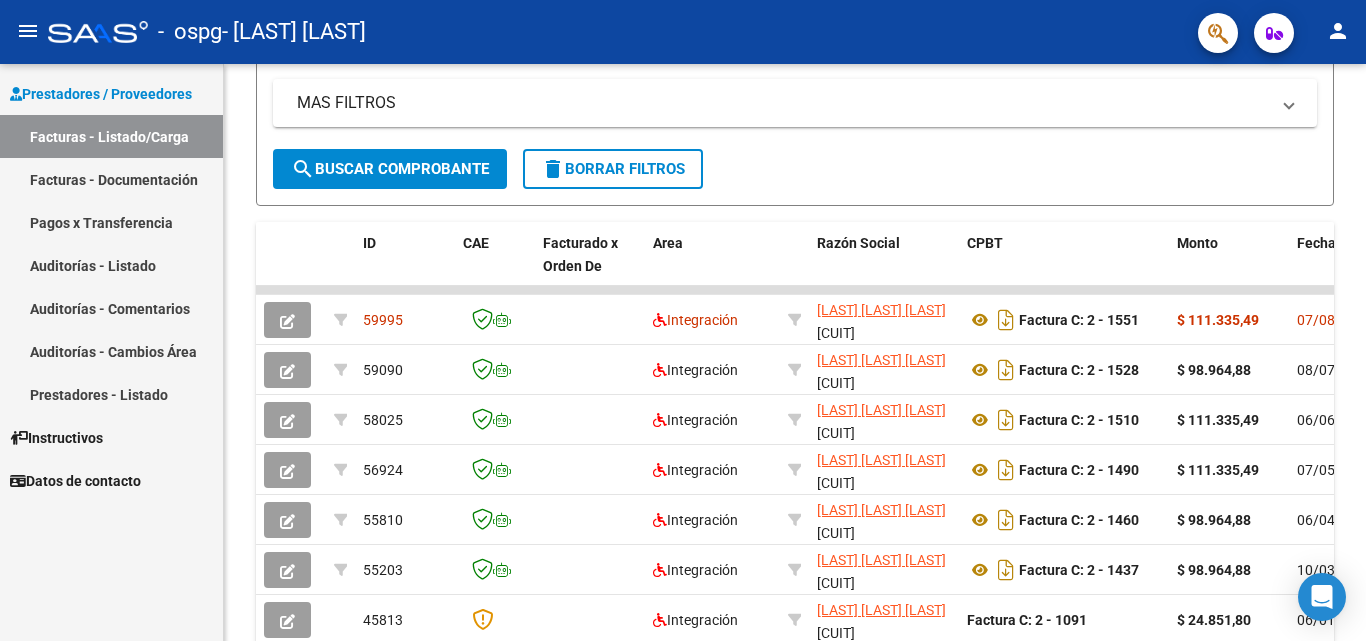 click on "person" 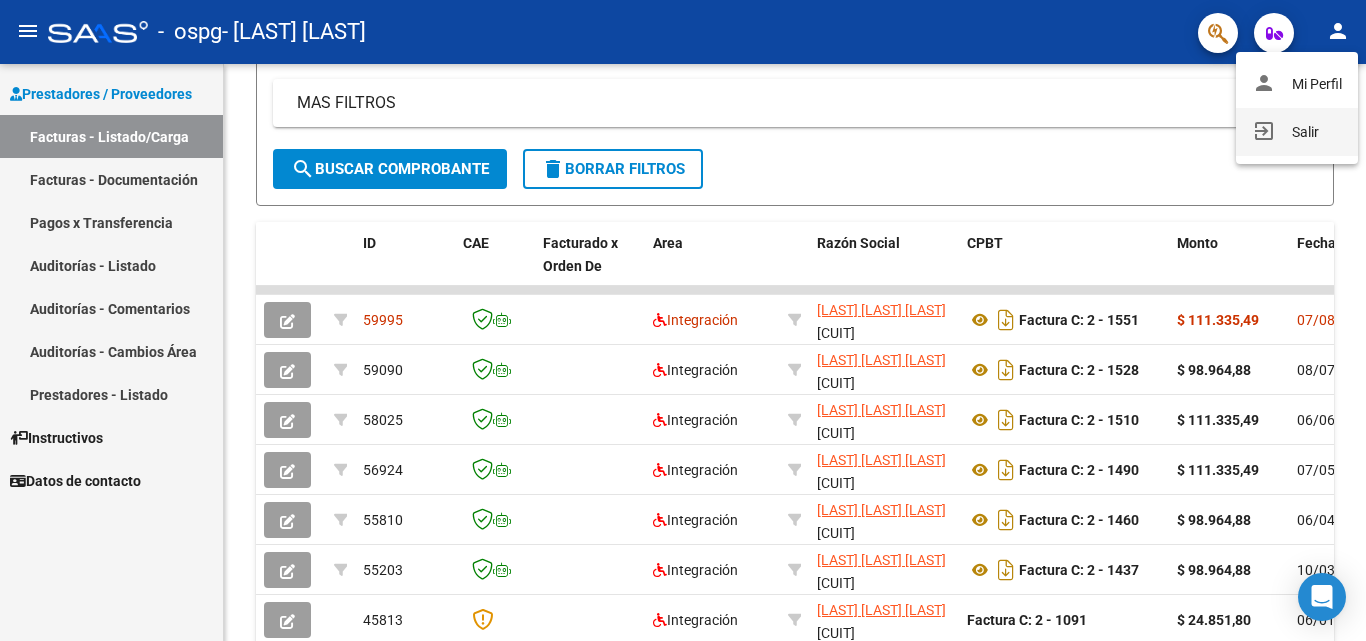 click on "exit_to_app  Salir" at bounding box center (1297, 132) 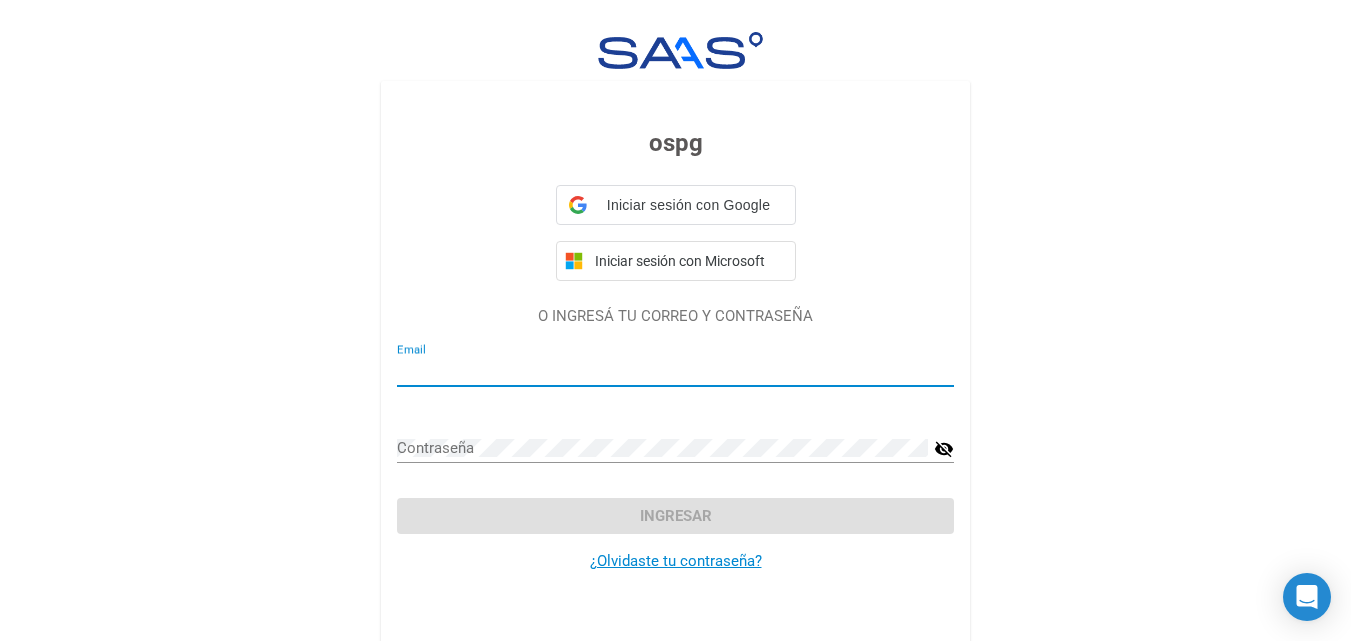 type on "[EMAIL]@[DOMAIN]" 